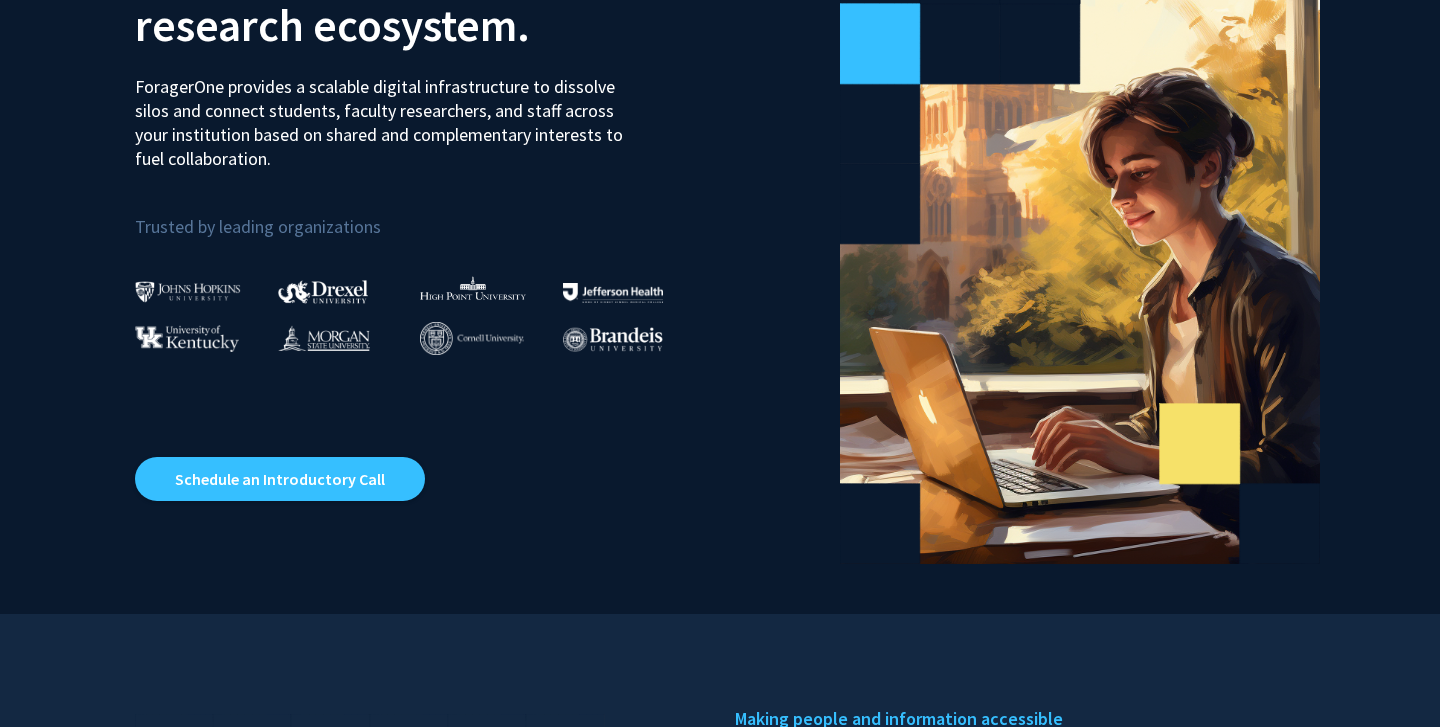 scroll, scrollTop: 0, scrollLeft: 0, axis: both 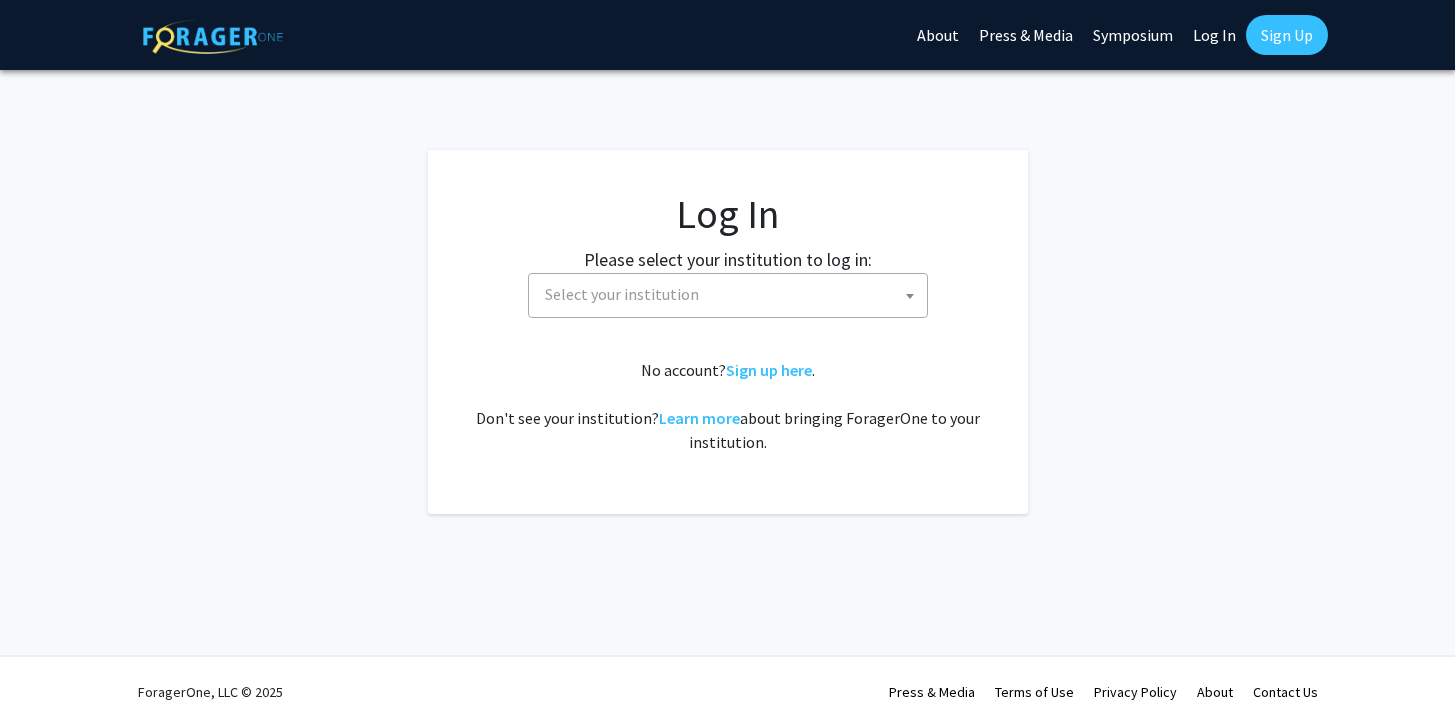 select 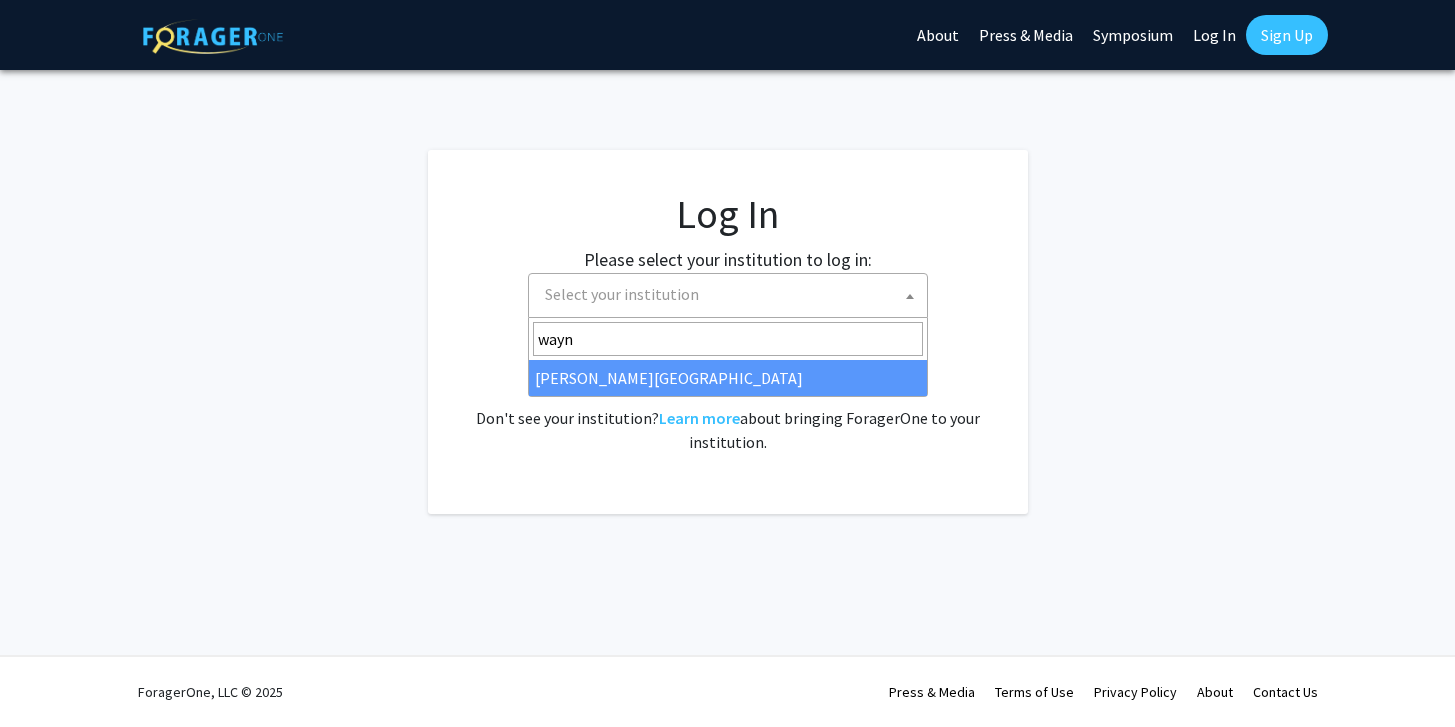 type on "wayn" 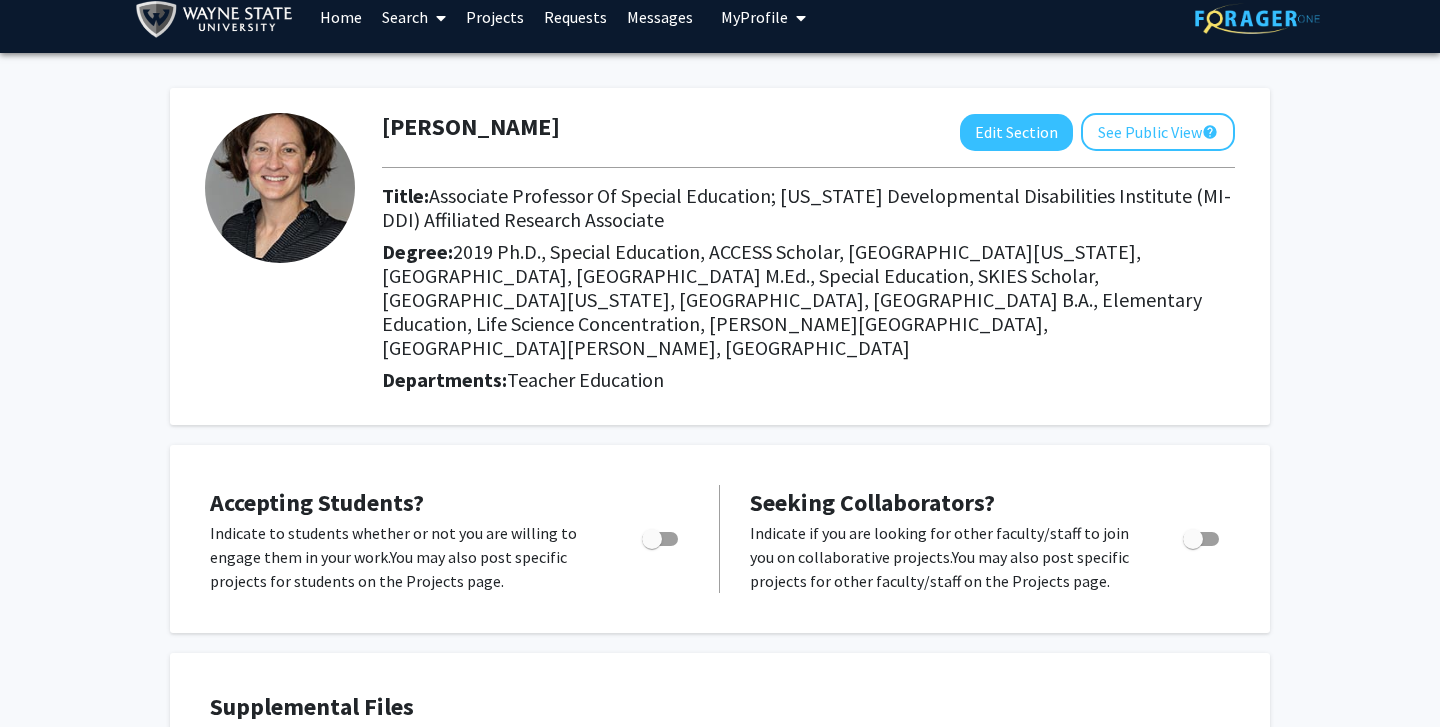 scroll, scrollTop: 0, scrollLeft: 0, axis: both 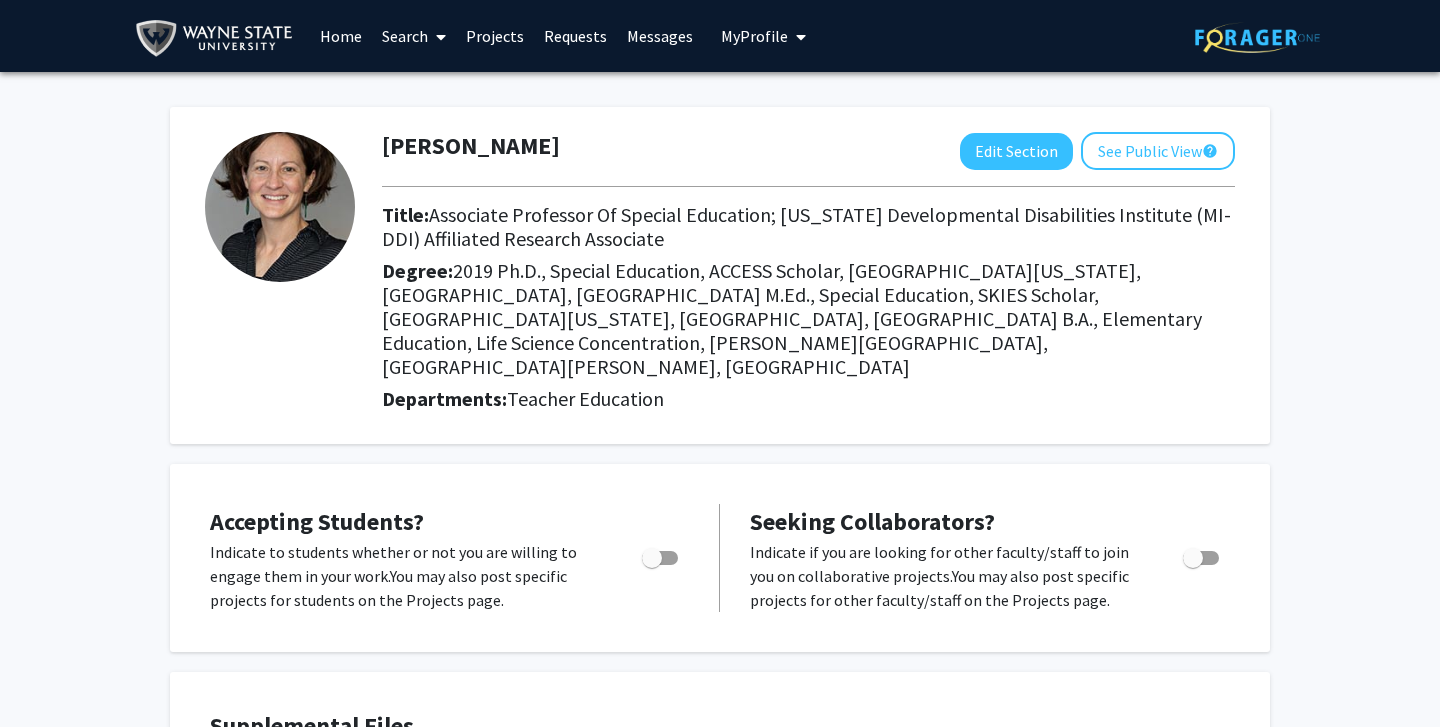 click at bounding box center (652, 558) 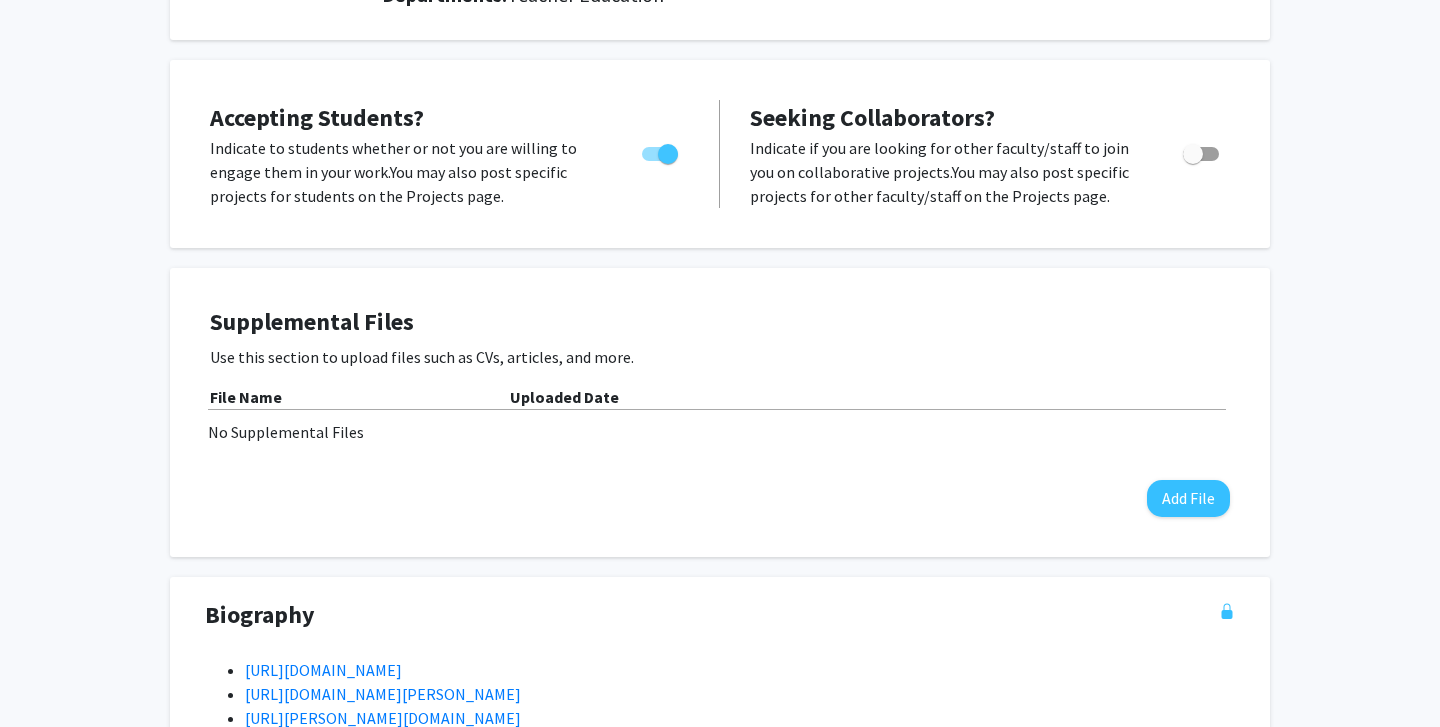 scroll, scrollTop: 406, scrollLeft: 0, axis: vertical 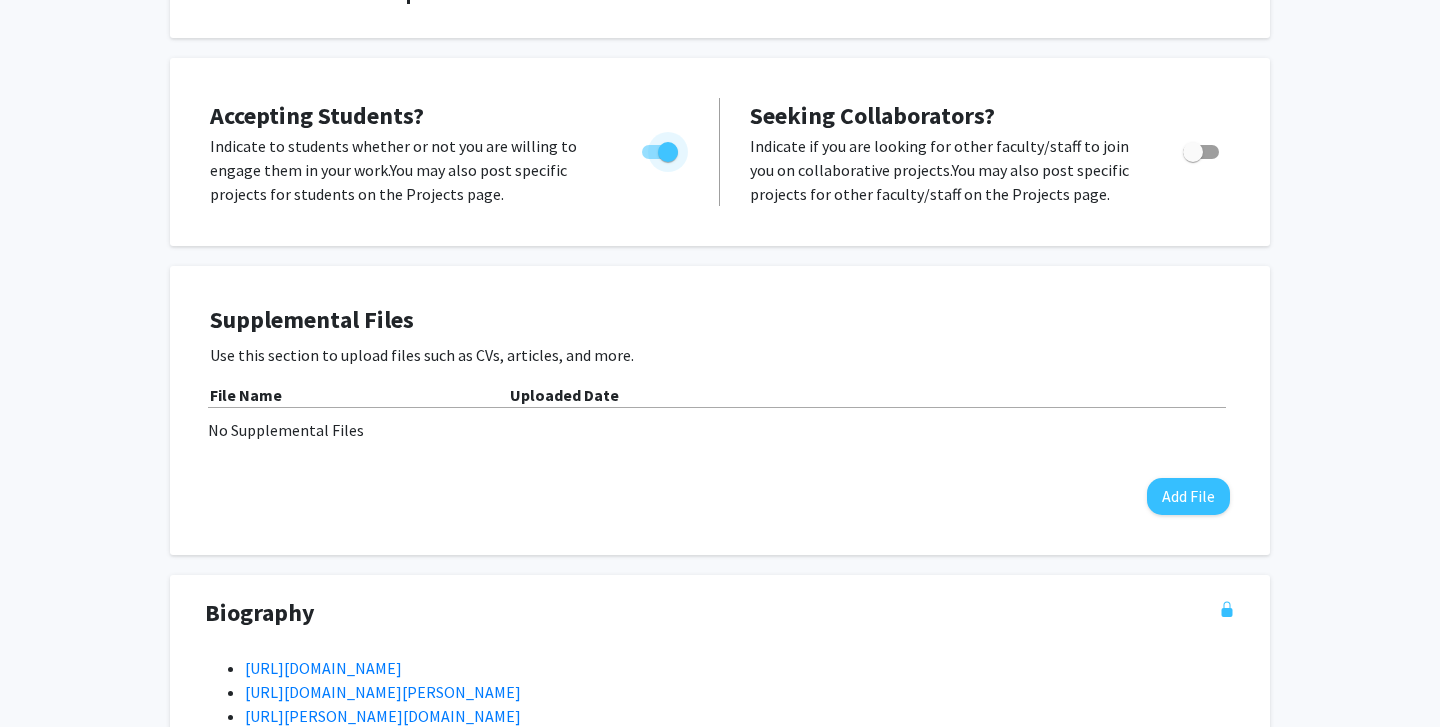 click at bounding box center (668, 152) 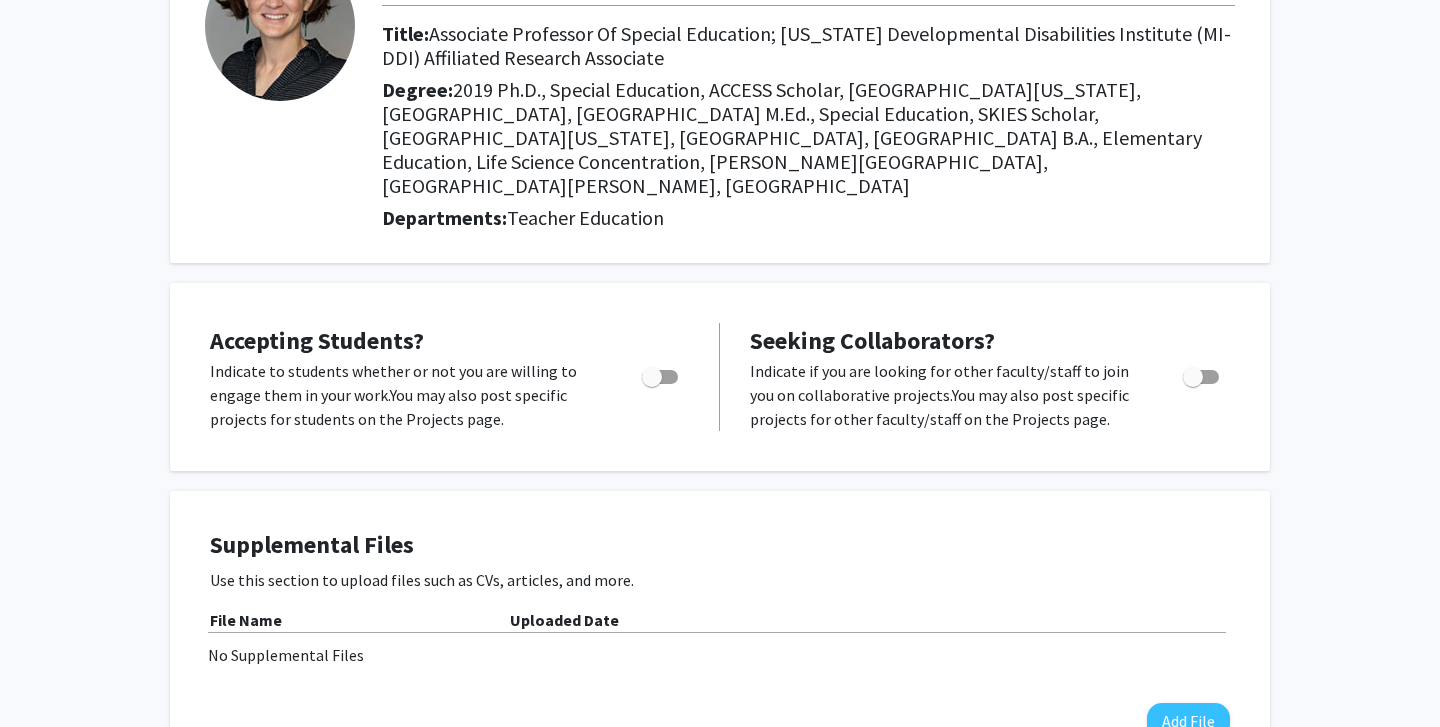 scroll, scrollTop: 0, scrollLeft: 0, axis: both 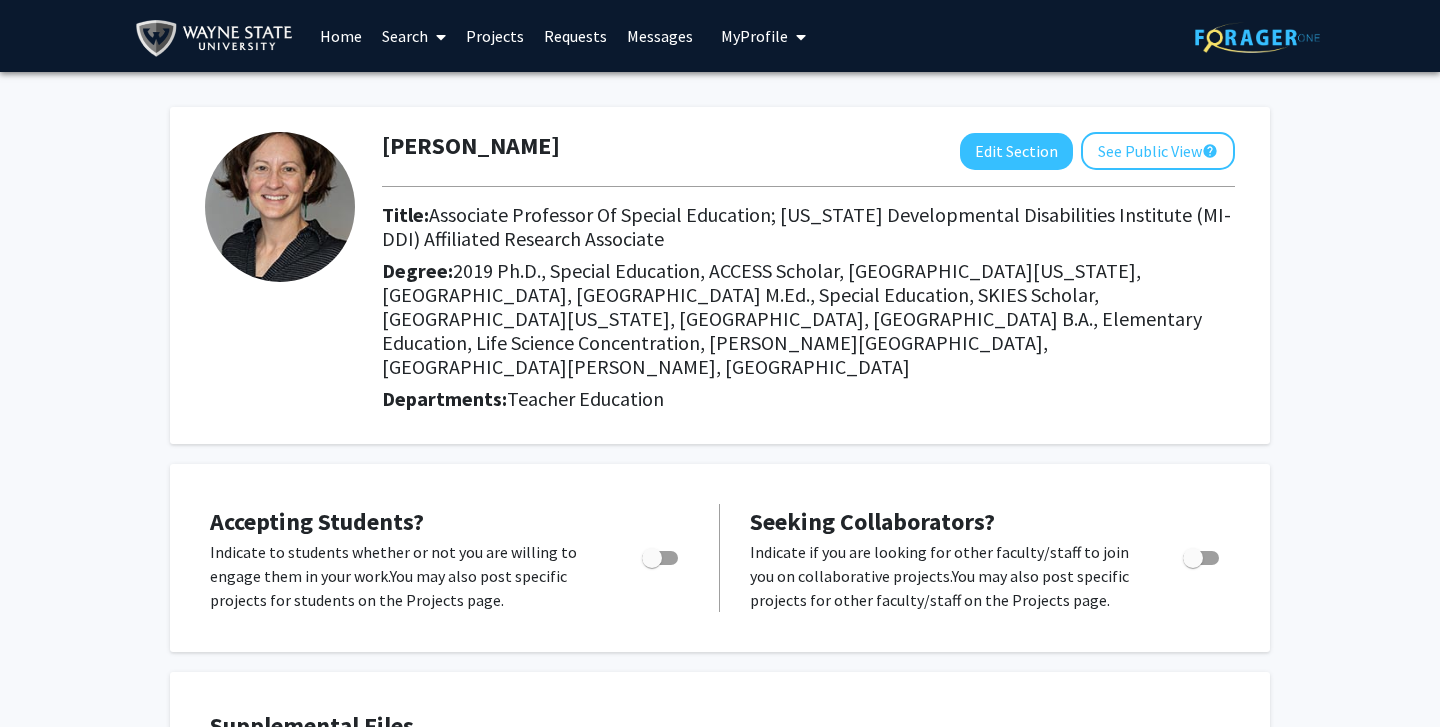 click on "Projects" at bounding box center [495, 36] 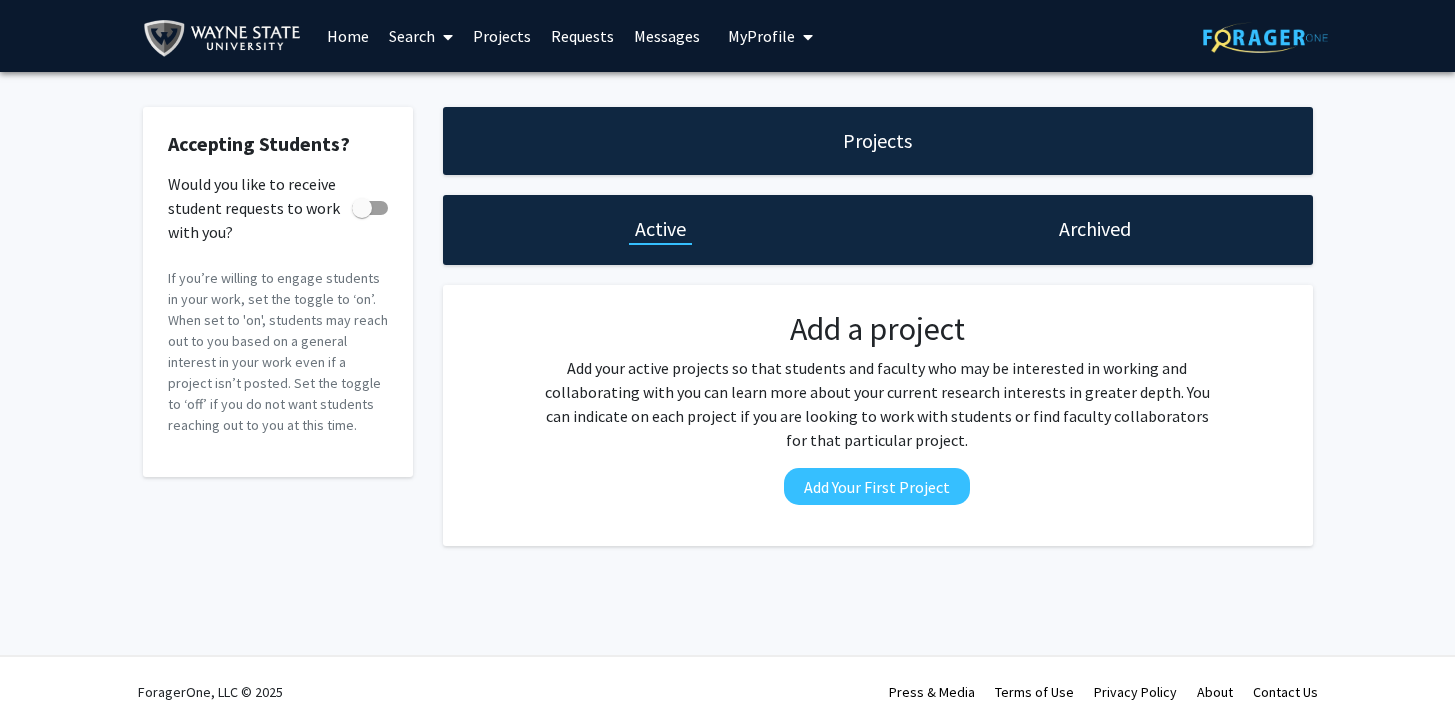 click on "Home" at bounding box center (348, 36) 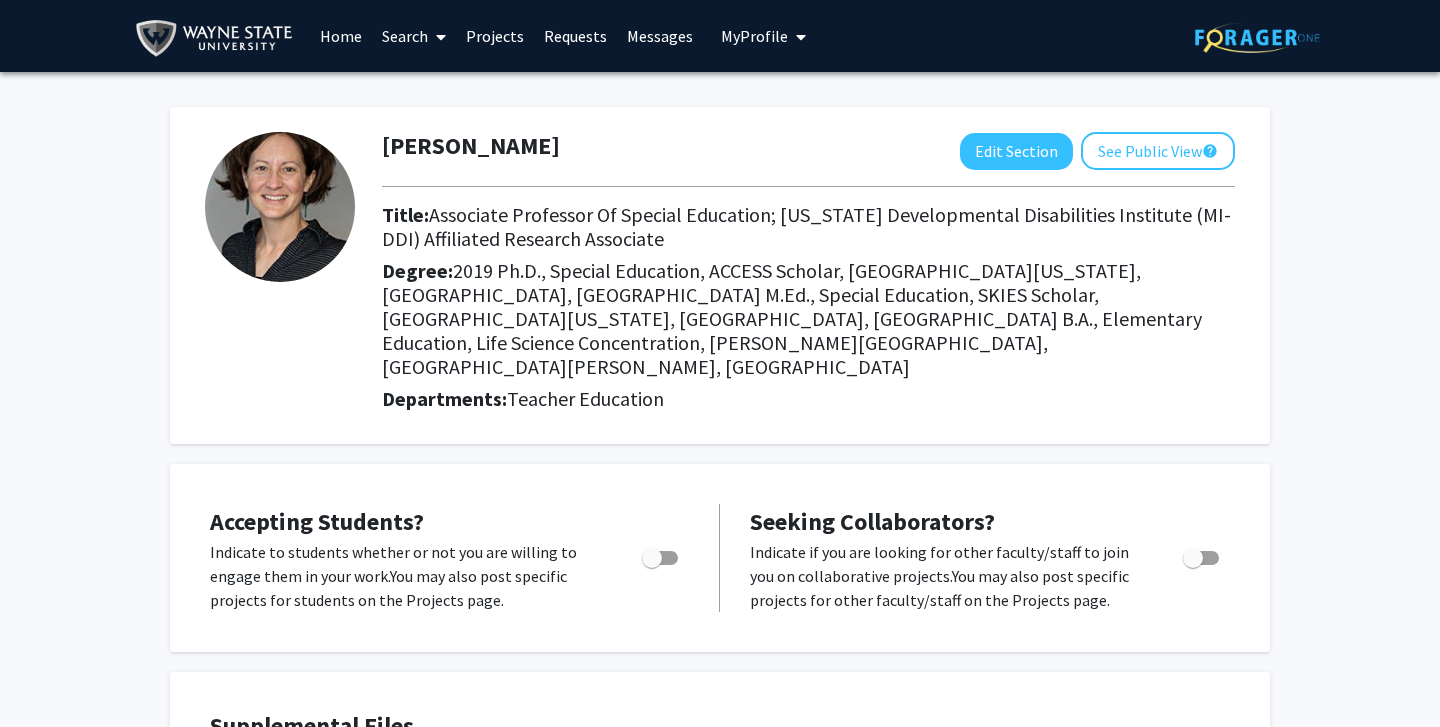 click on "Projects" at bounding box center [495, 36] 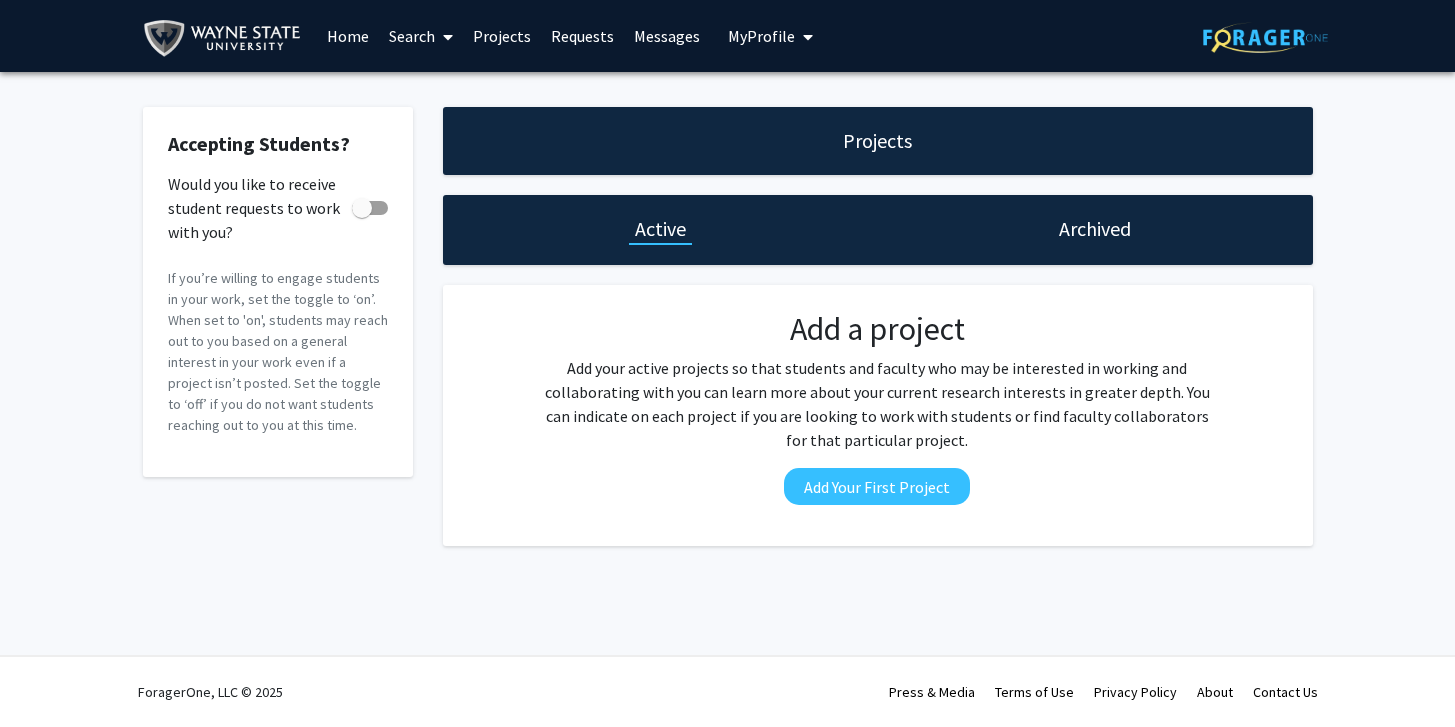 click at bounding box center [370, 208] 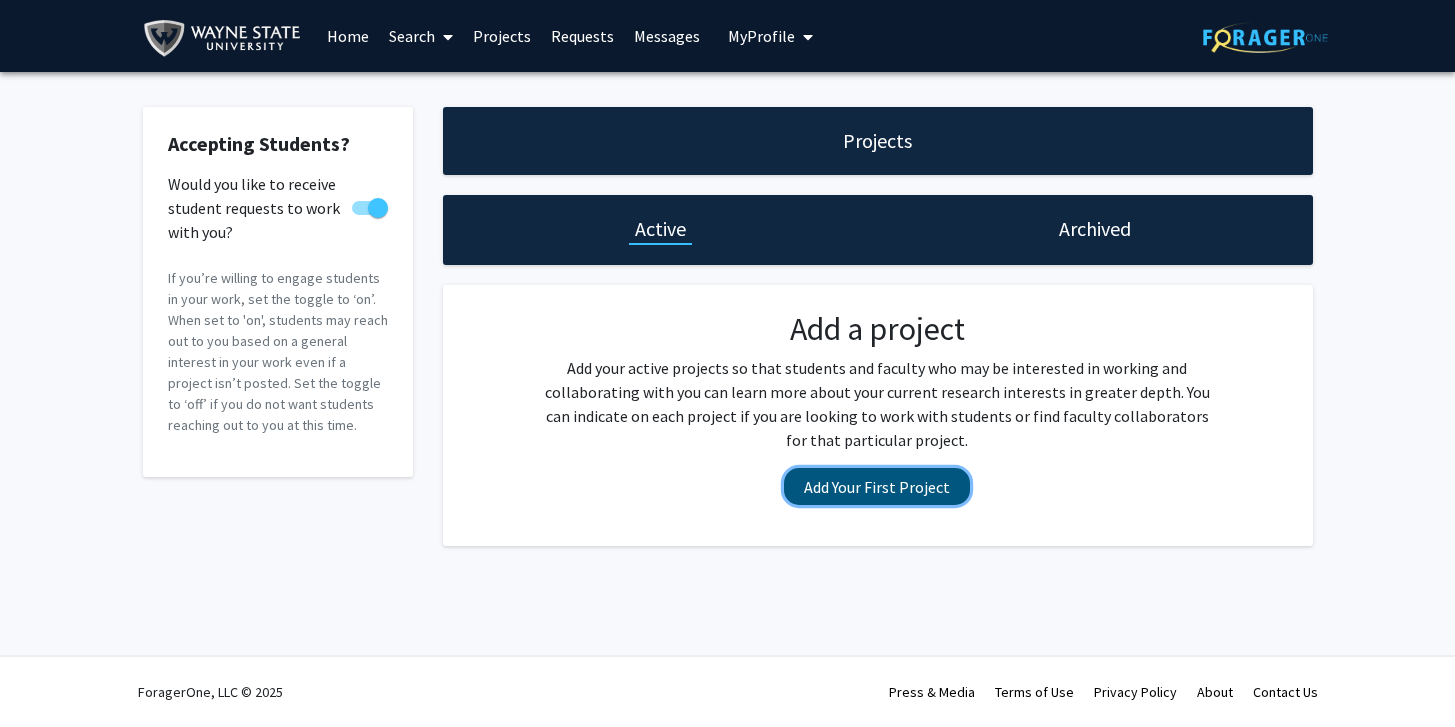 click on "Add Your First Project" 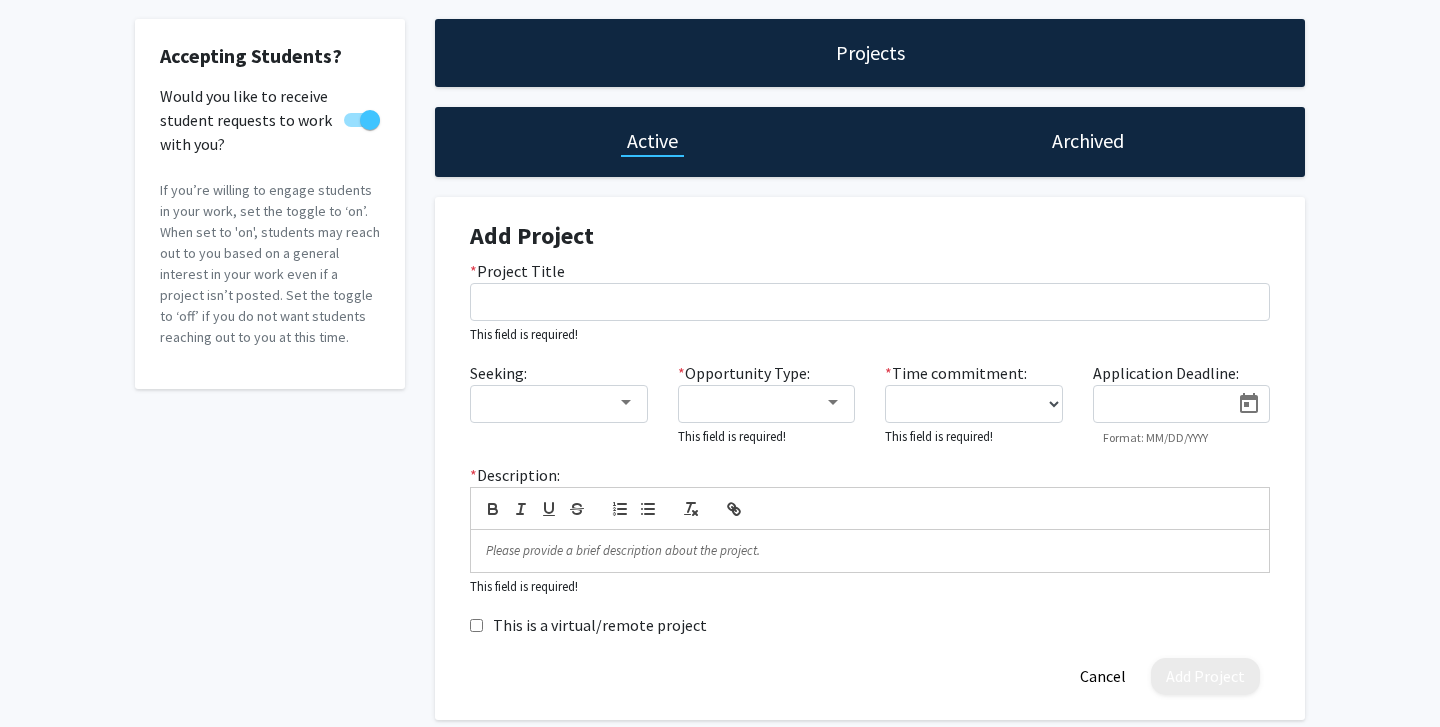 scroll, scrollTop: 188, scrollLeft: 0, axis: vertical 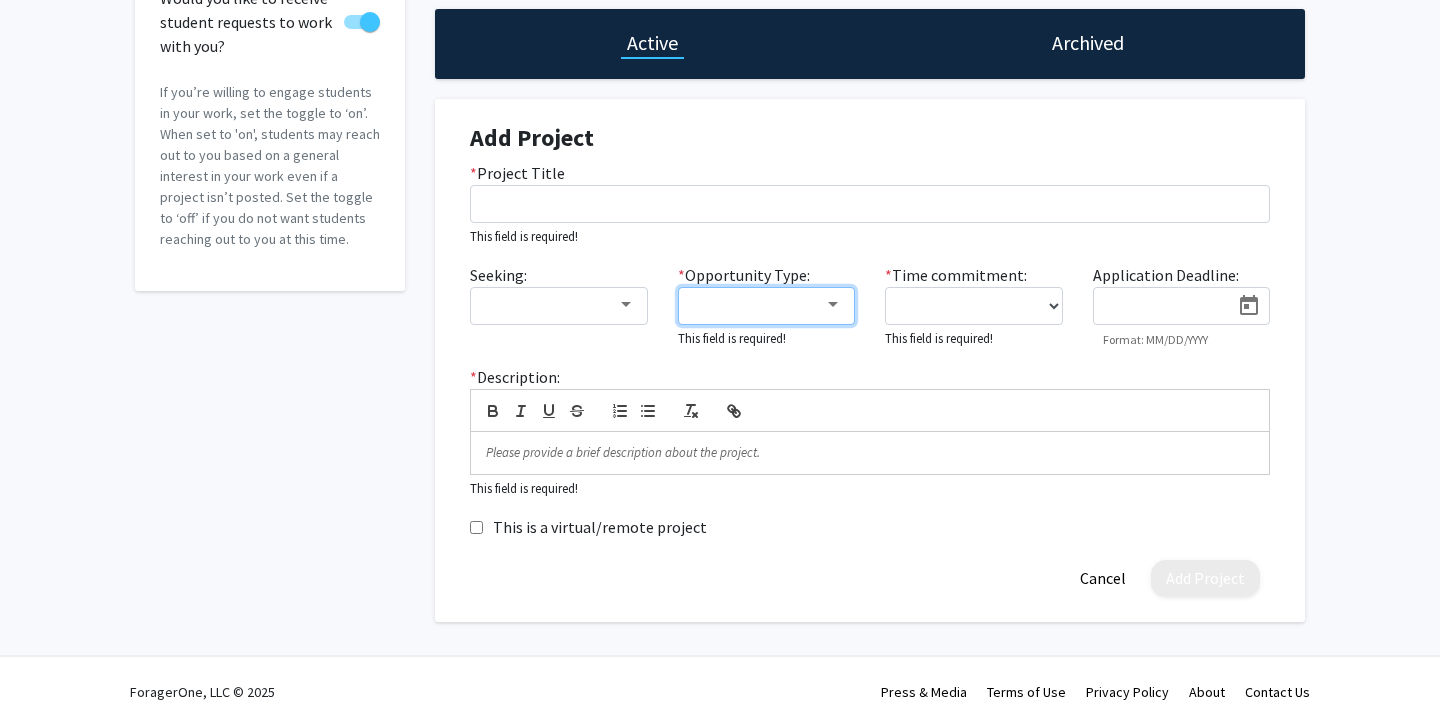 click at bounding box center (833, 304) 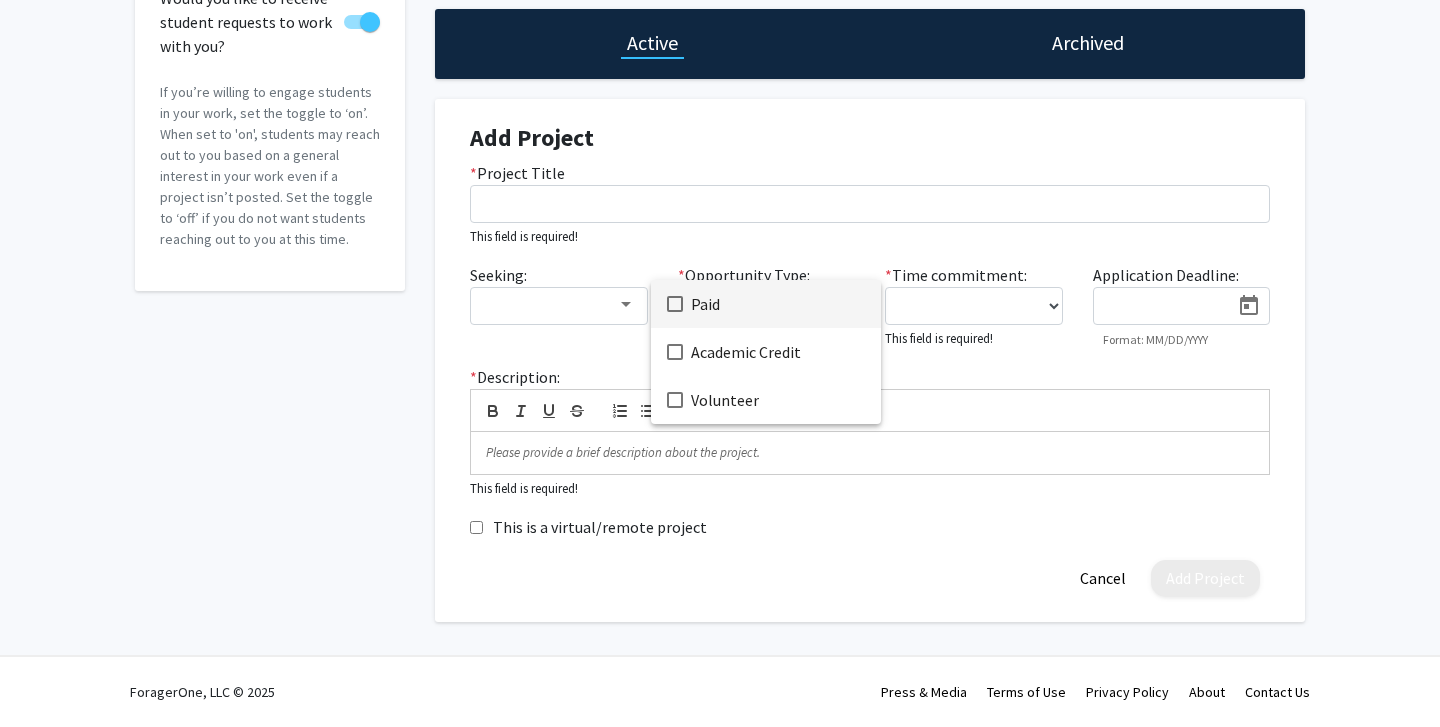 click at bounding box center (720, 363) 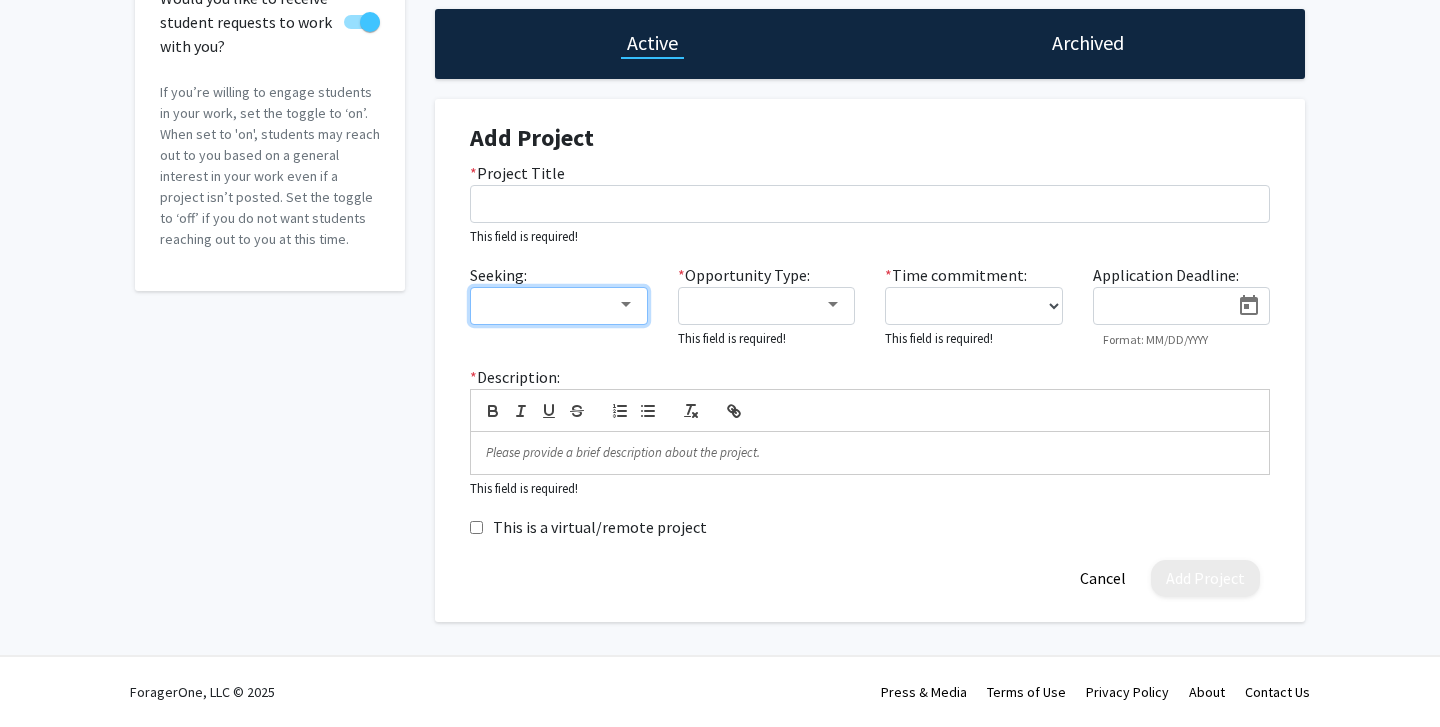 click at bounding box center (550, 305) 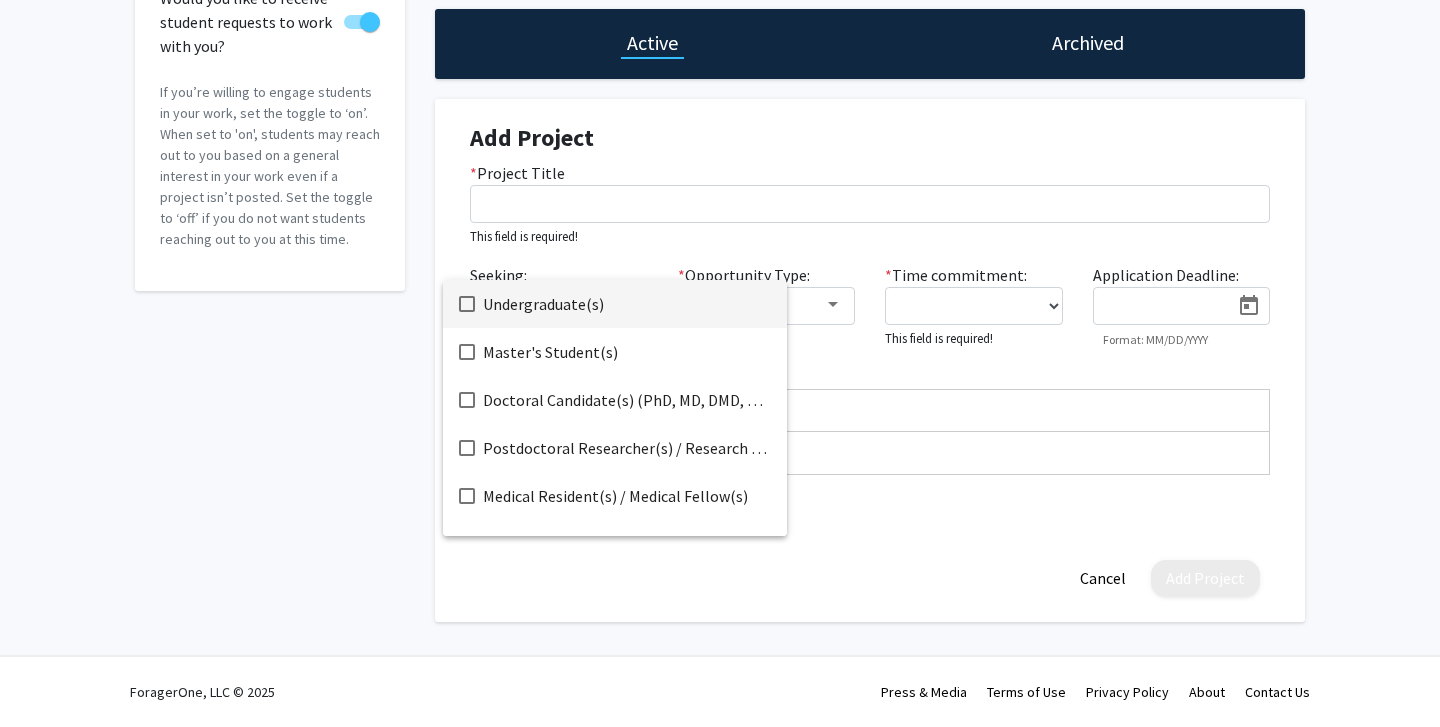 click at bounding box center [720, 363] 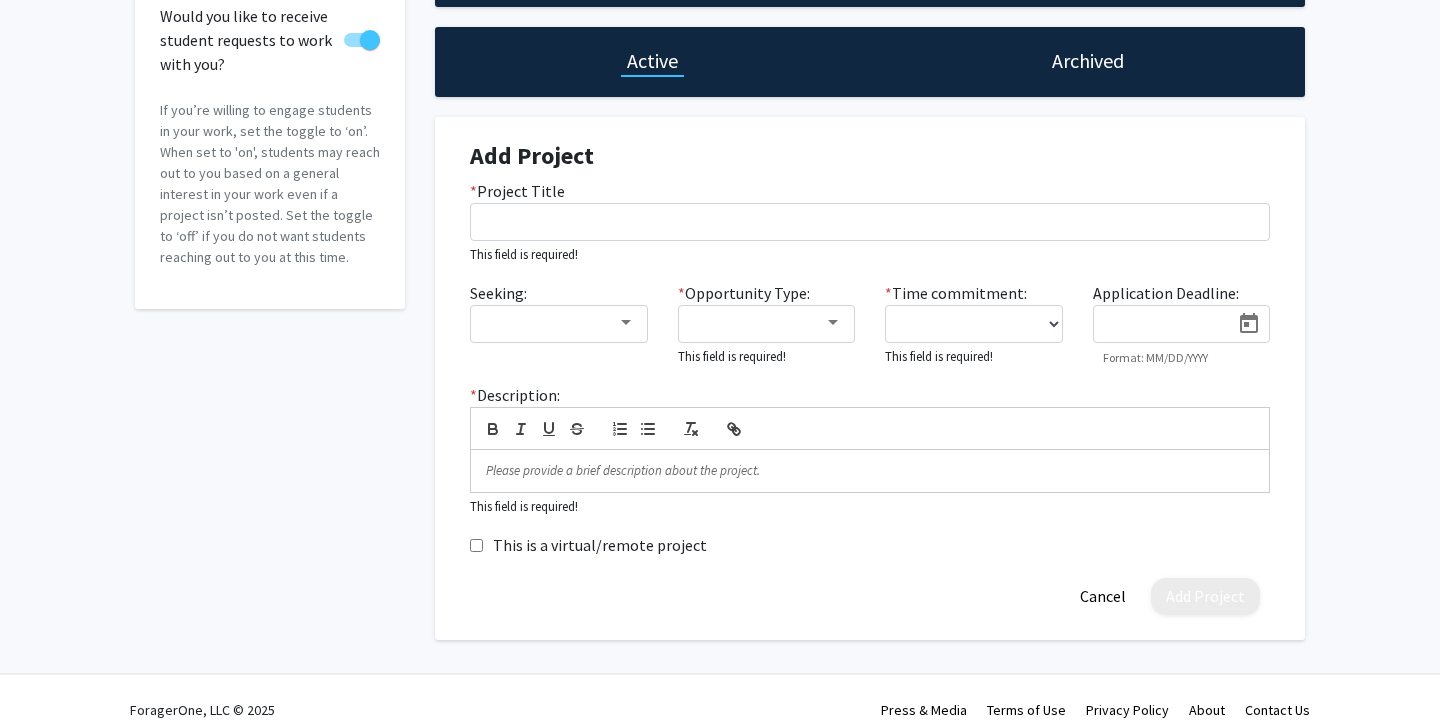scroll, scrollTop: 28, scrollLeft: 0, axis: vertical 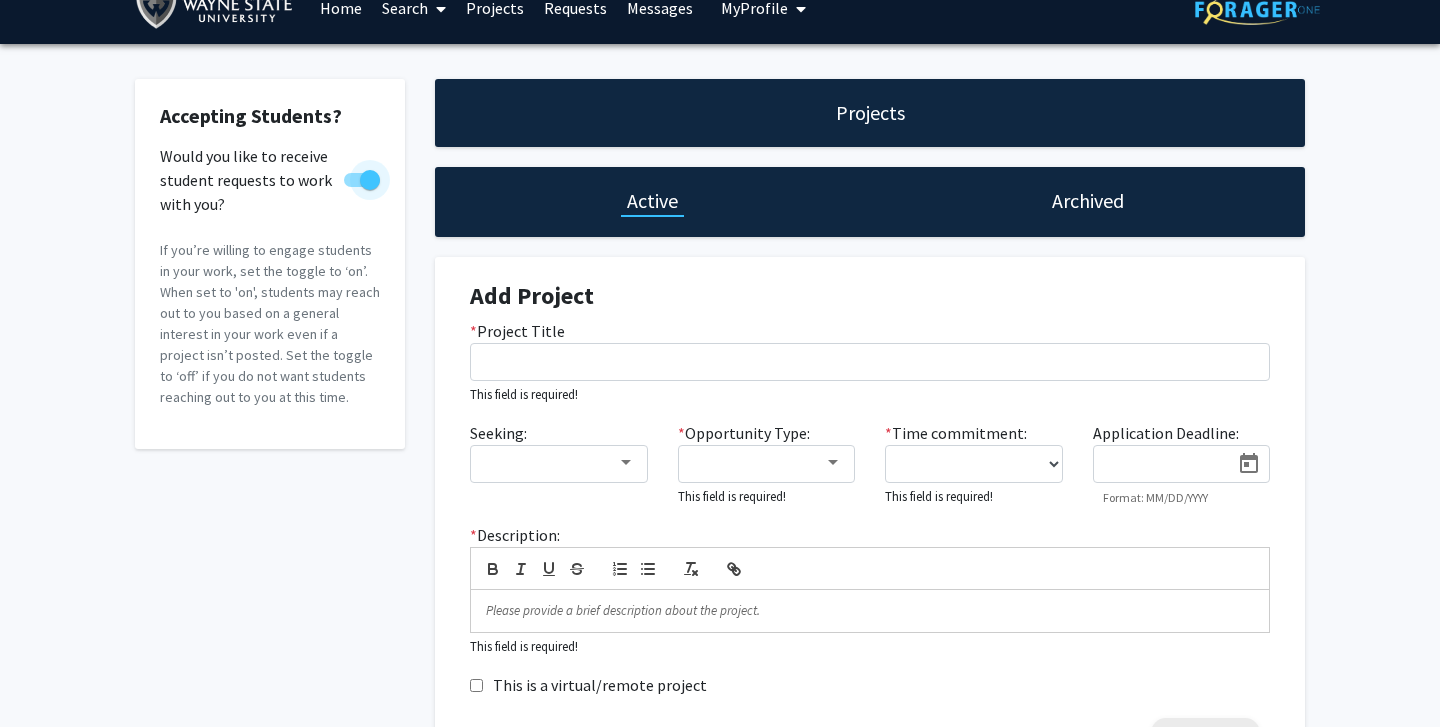 click at bounding box center [370, 180] 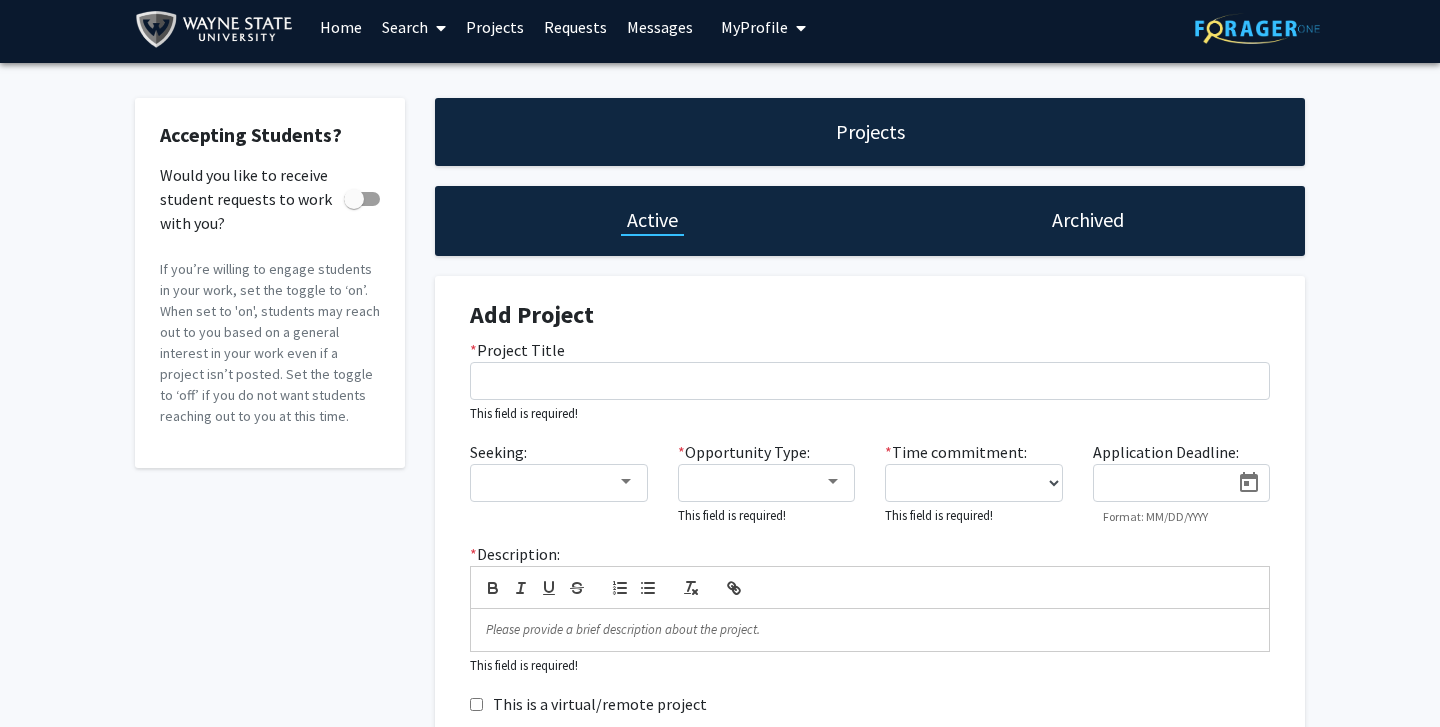scroll, scrollTop: 0, scrollLeft: 0, axis: both 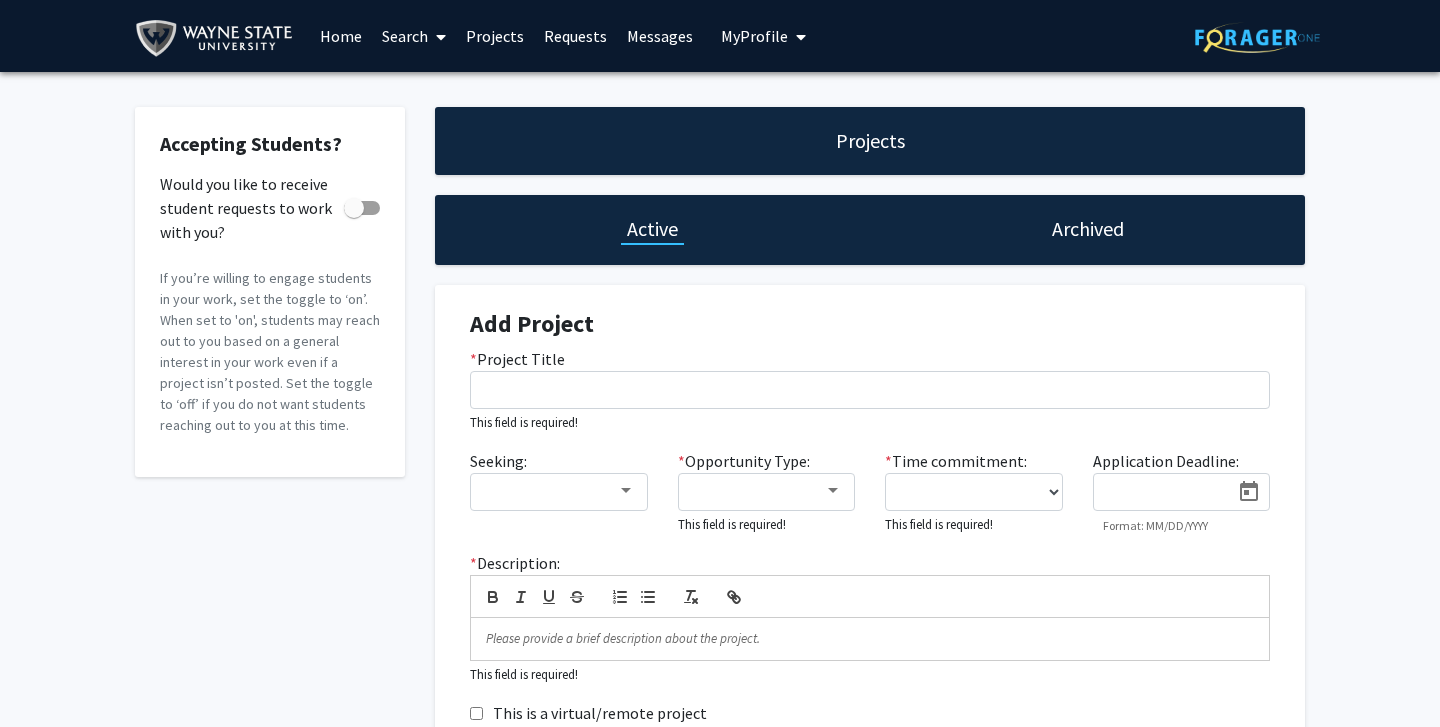 click on "Home" at bounding box center [341, 36] 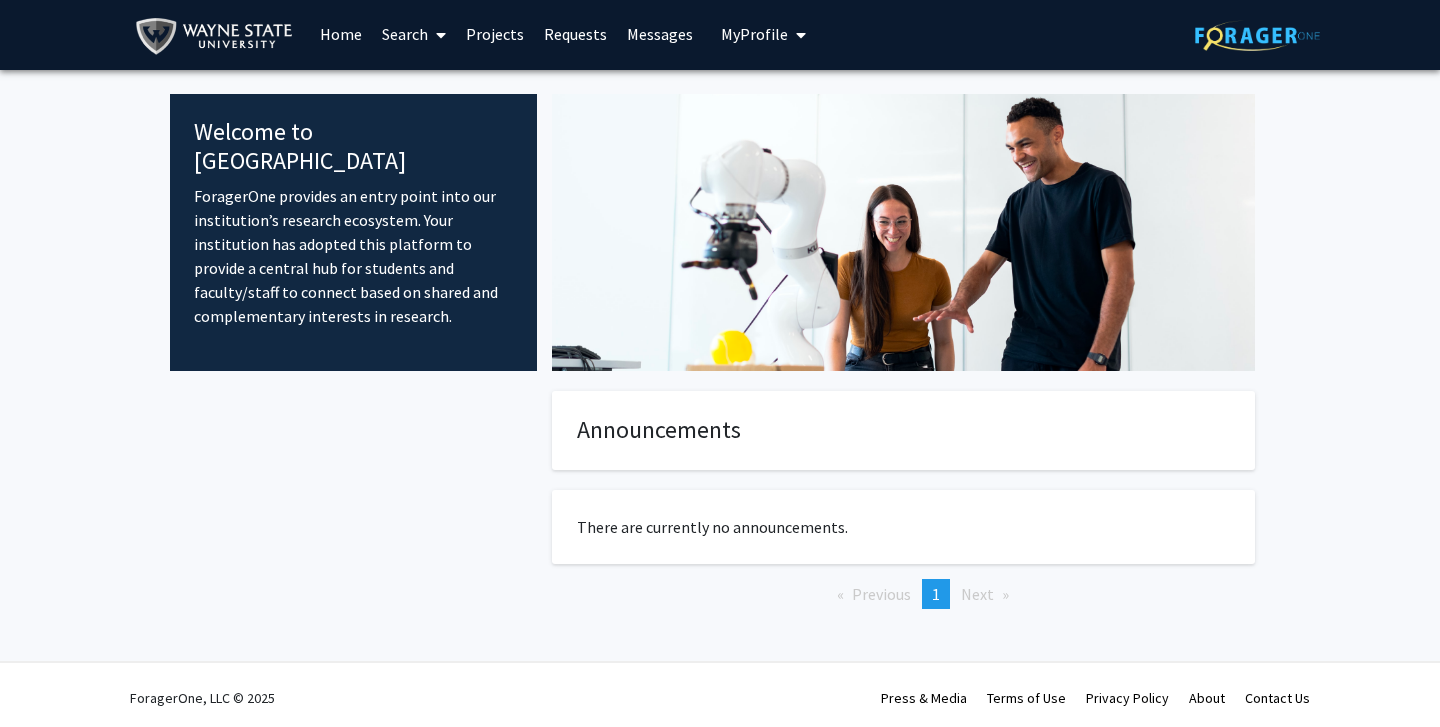 scroll, scrollTop: 0, scrollLeft: 0, axis: both 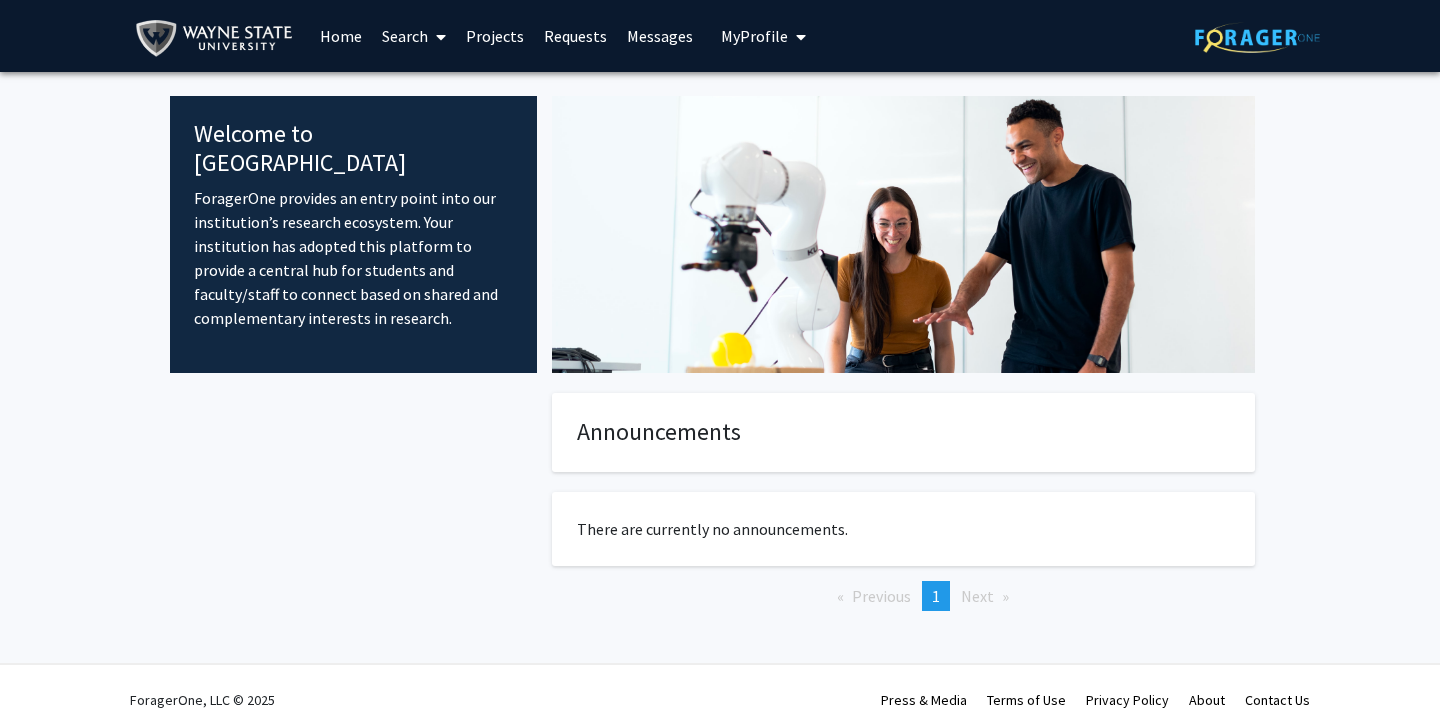 click on "Search" at bounding box center (414, 36) 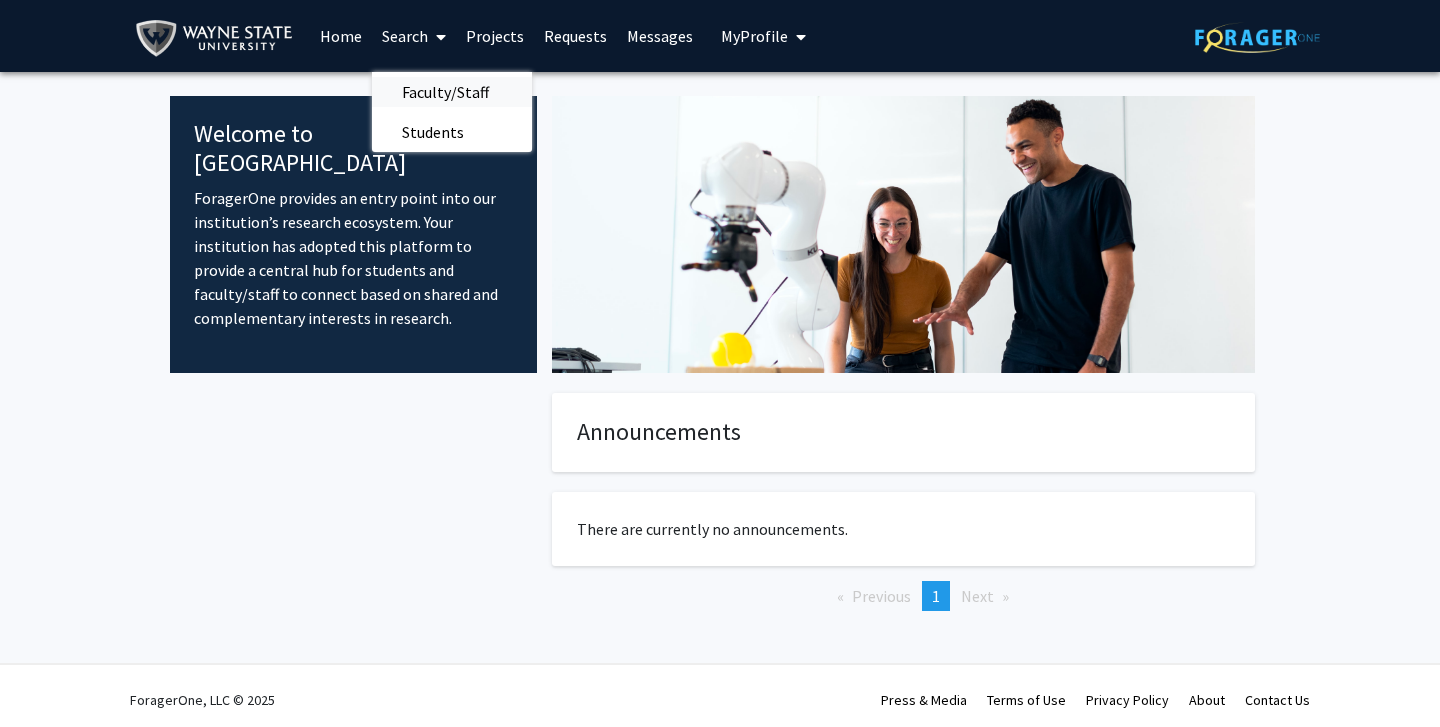 click on "Faculty/Staff" at bounding box center (445, 92) 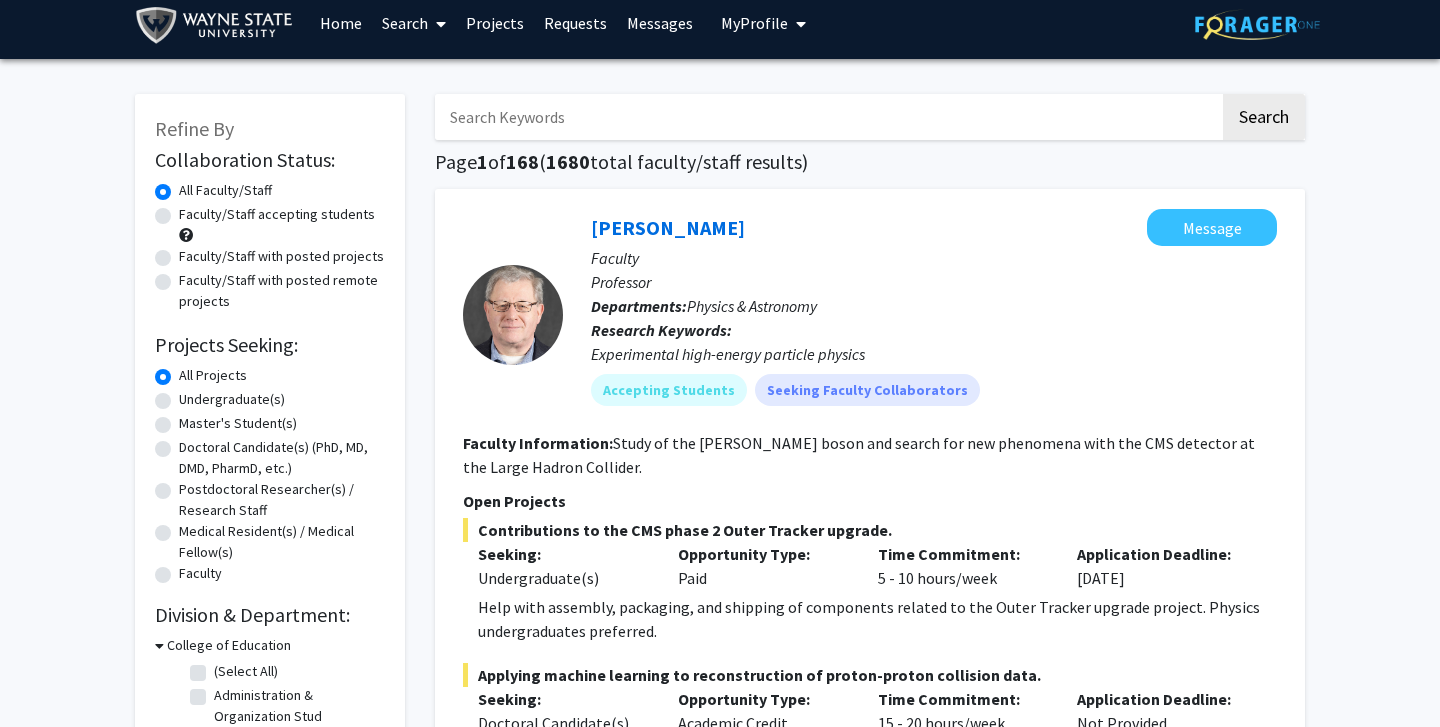 scroll, scrollTop: 0, scrollLeft: 0, axis: both 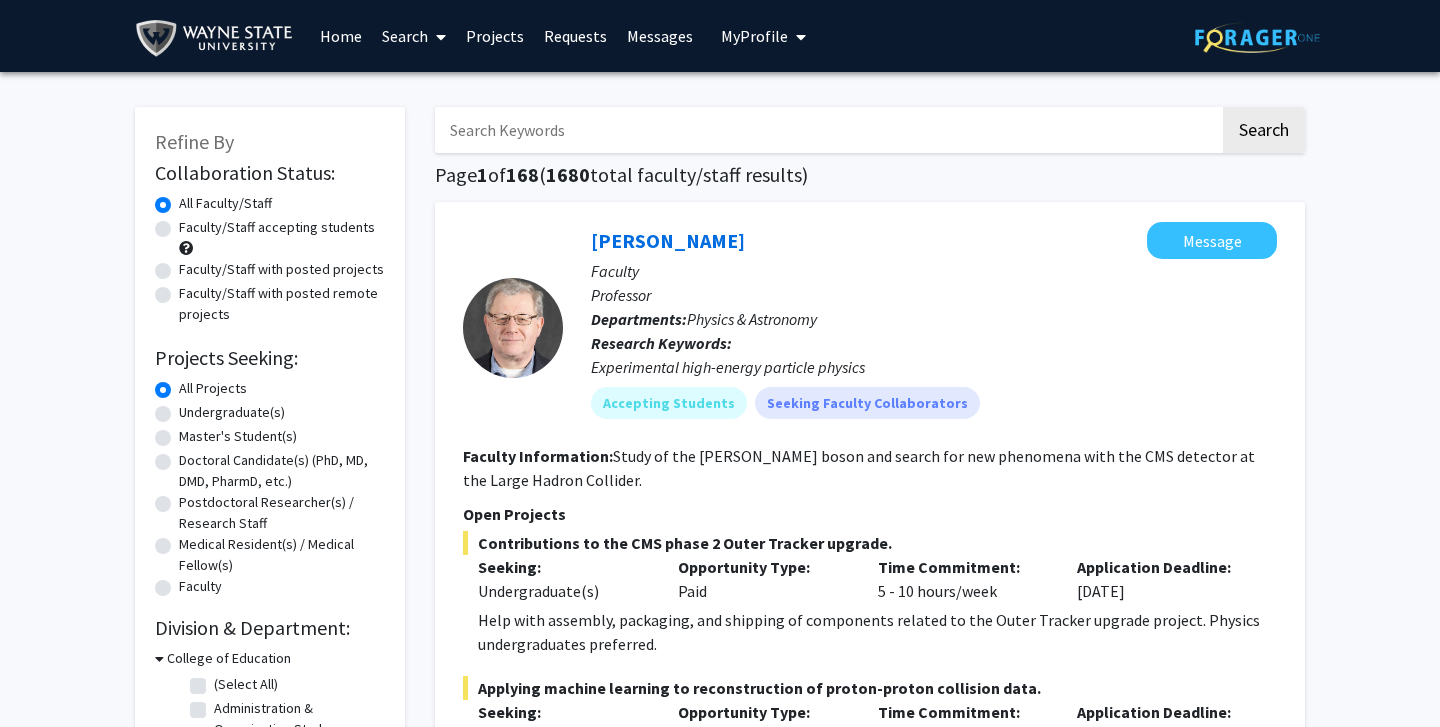 click on "Search" at bounding box center [414, 36] 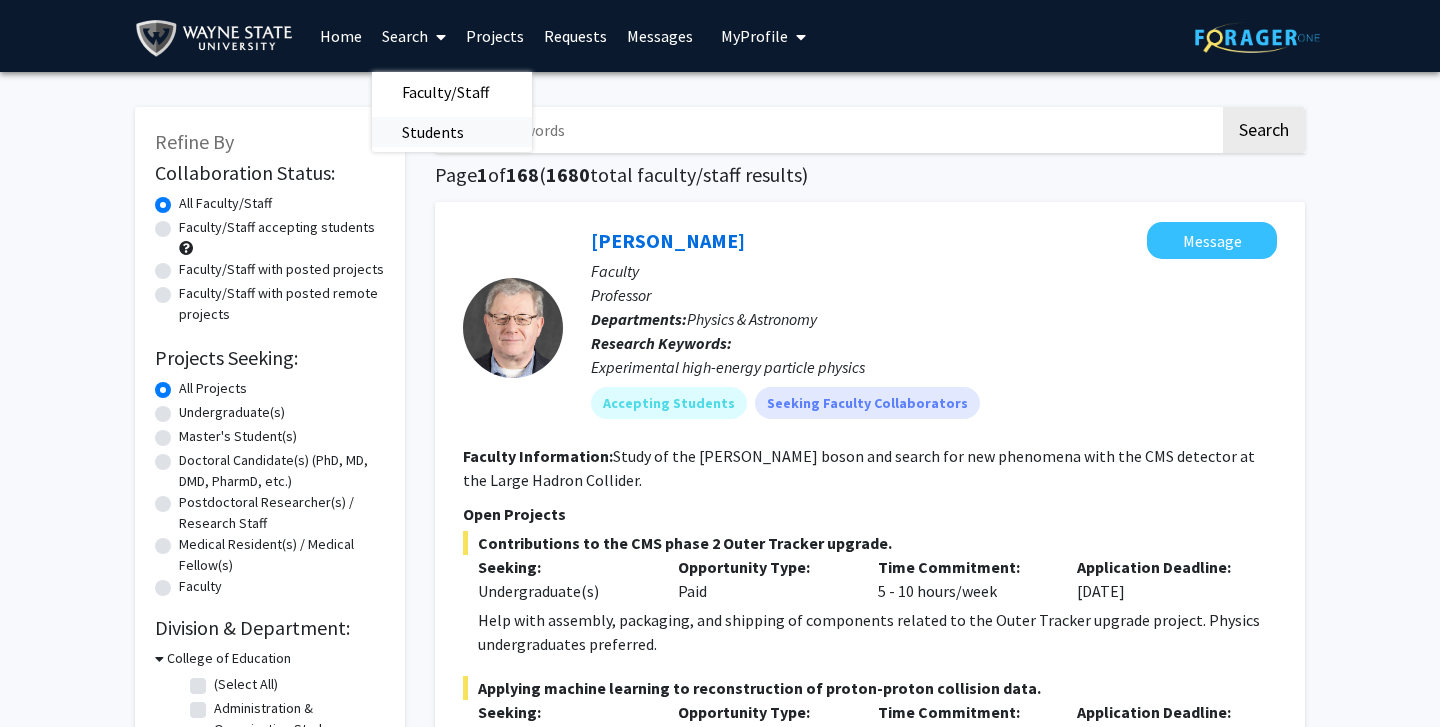 click on "Students" at bounding box center (433, 132) 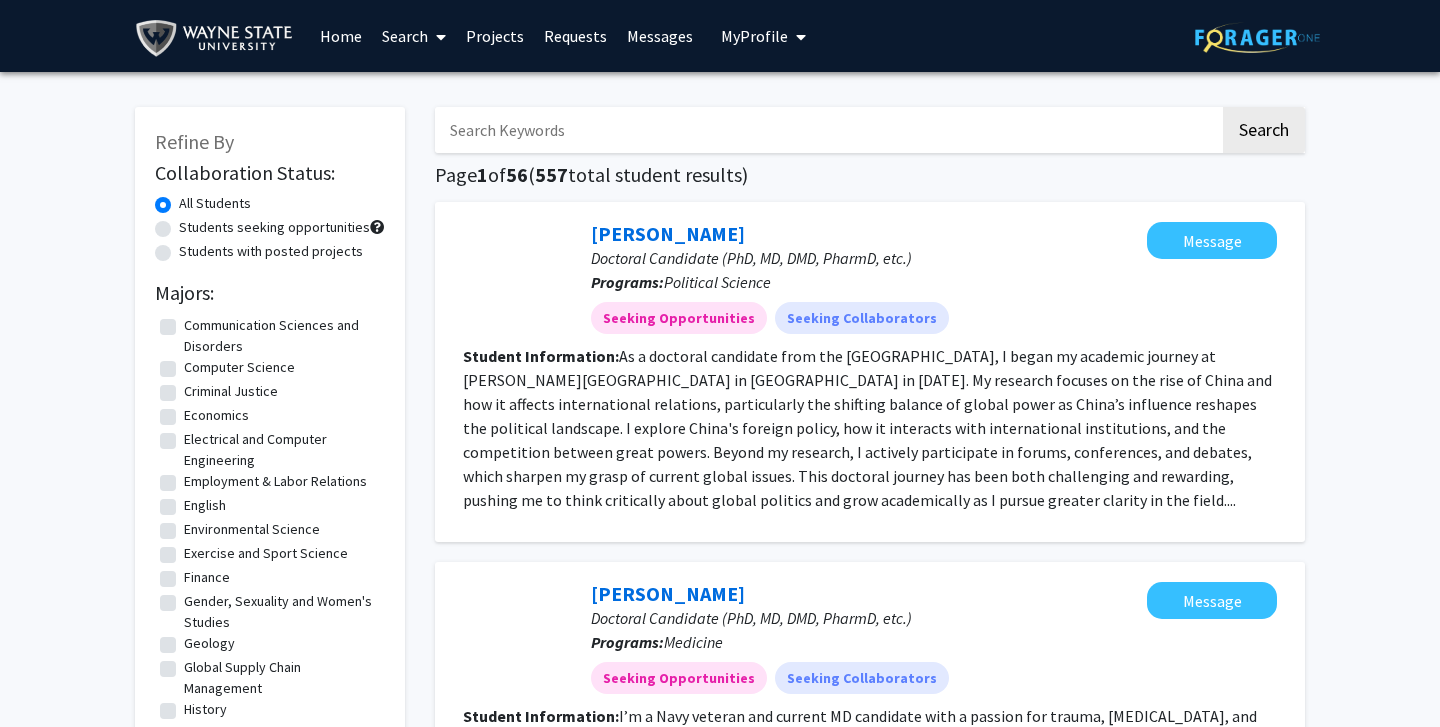scroll, scrollTop: 270, scrollLeft: 0, axis: vertical 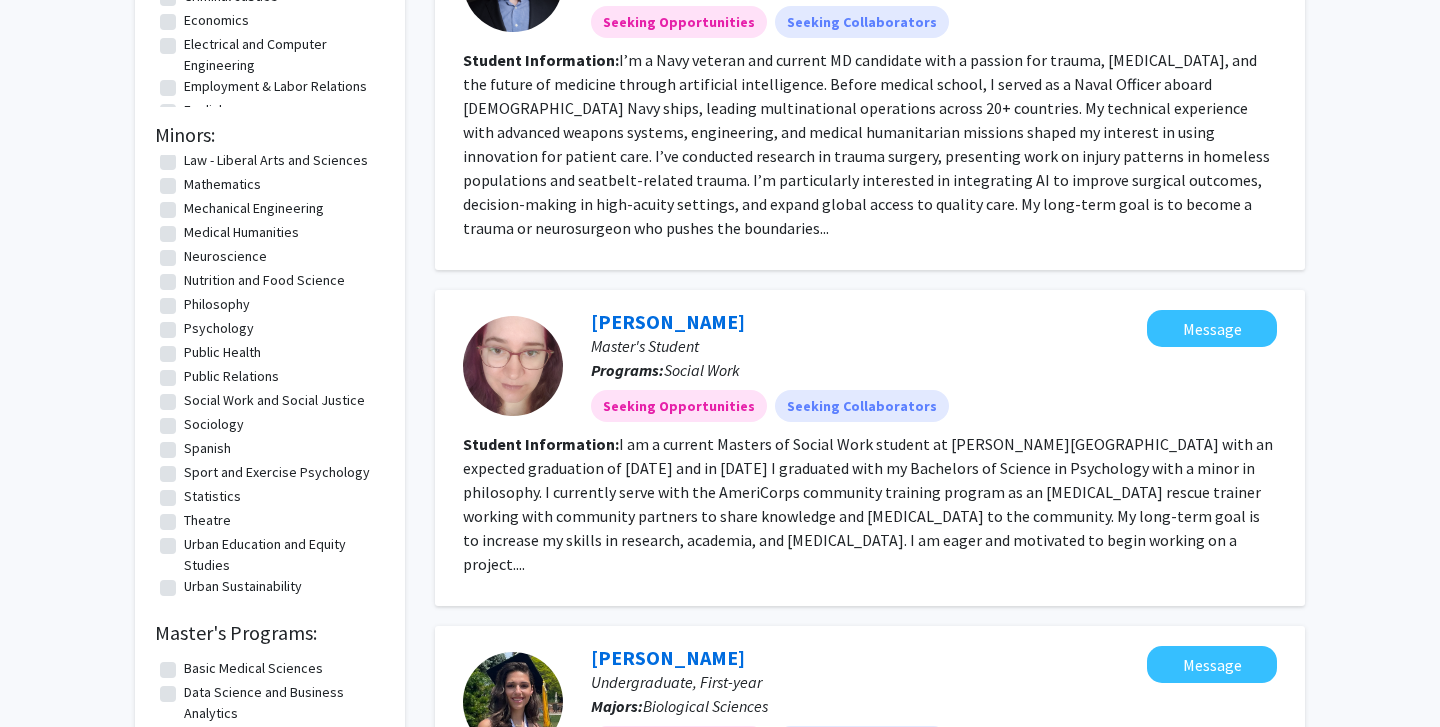 click on "Urban Education and Equity Studies" 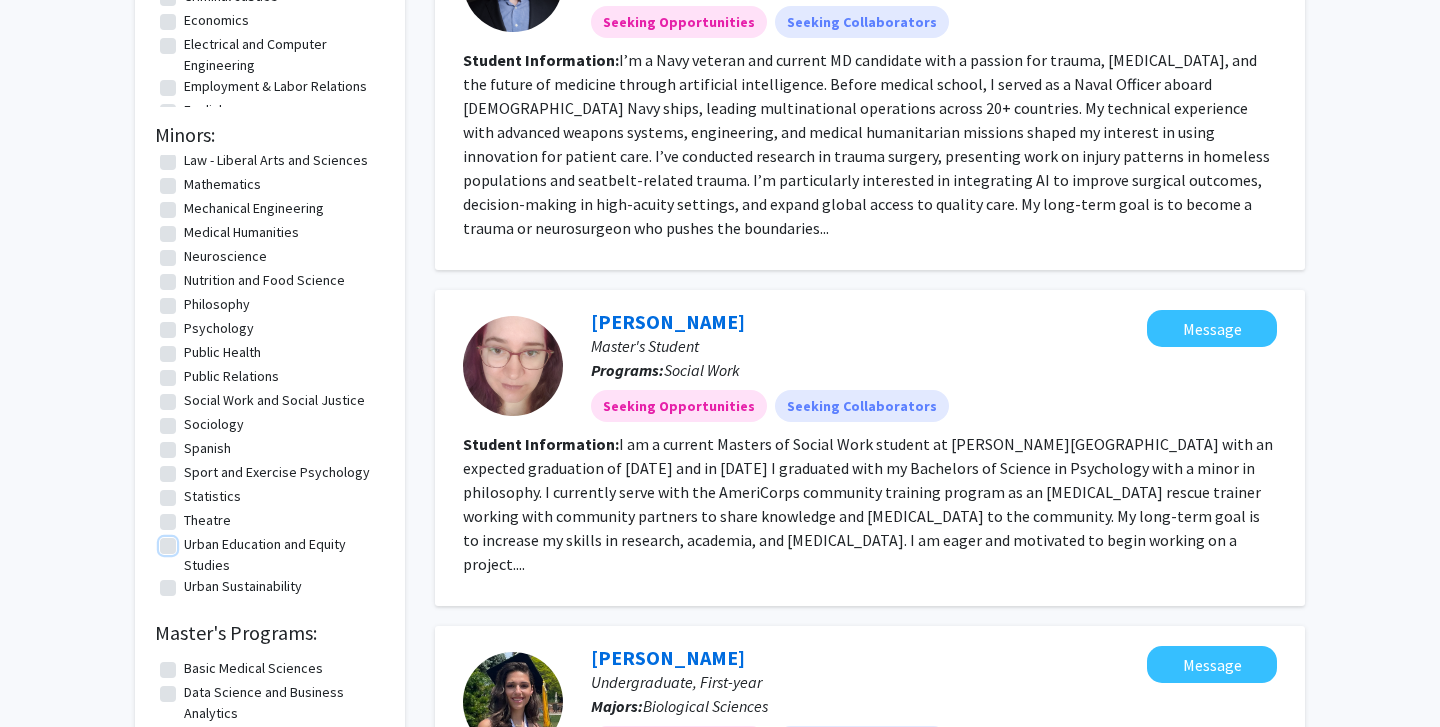 click on "Urban Education and Equity Studies" at bounding box center (190, 540) 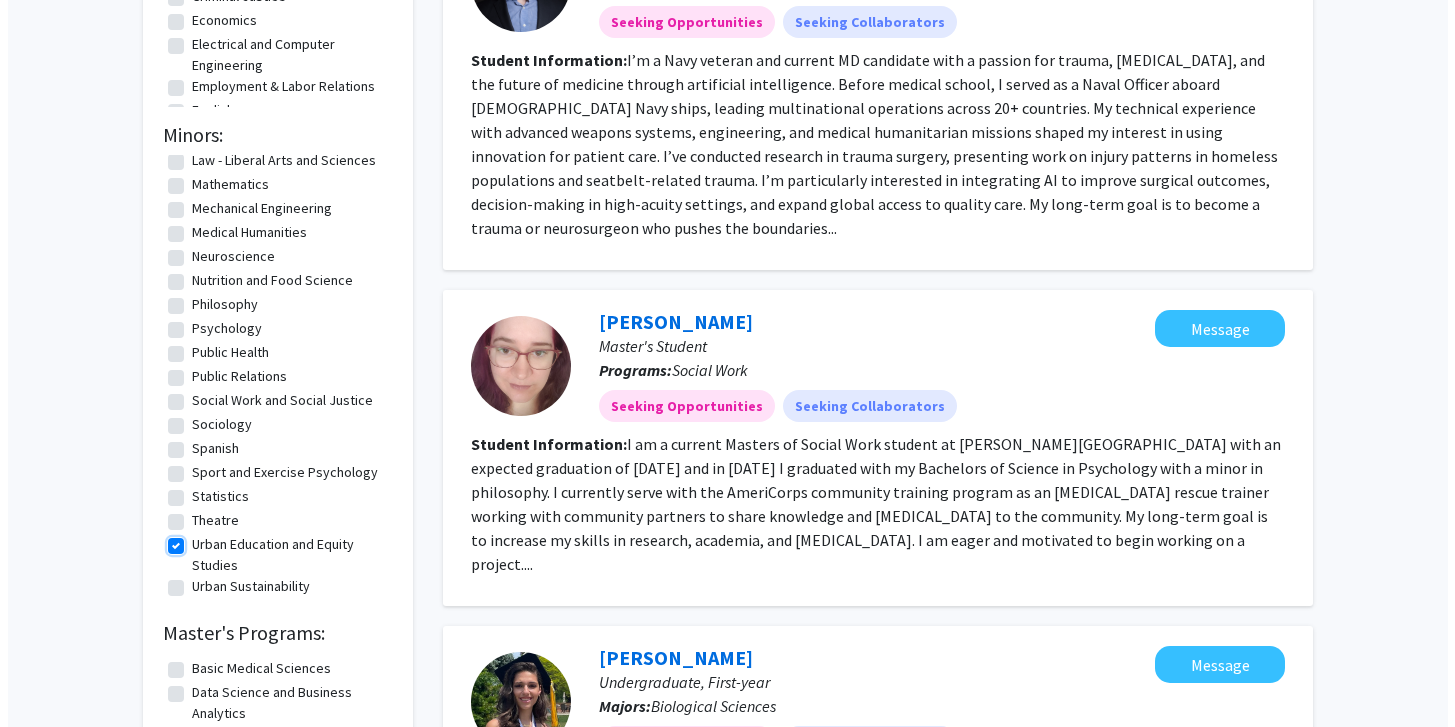 scroll, scrollTop: 0, scrollLeft: 0, axis: both 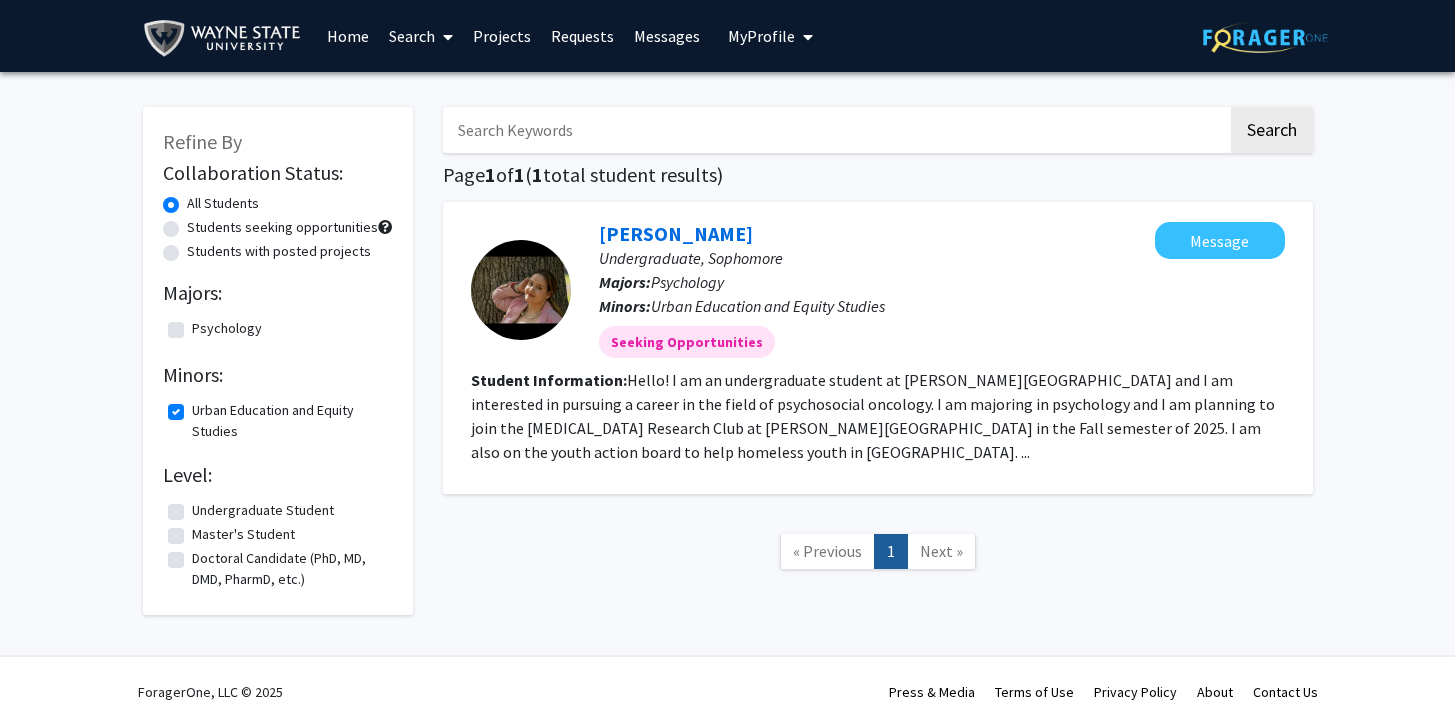 click on "Urban Education and Equity Studies" 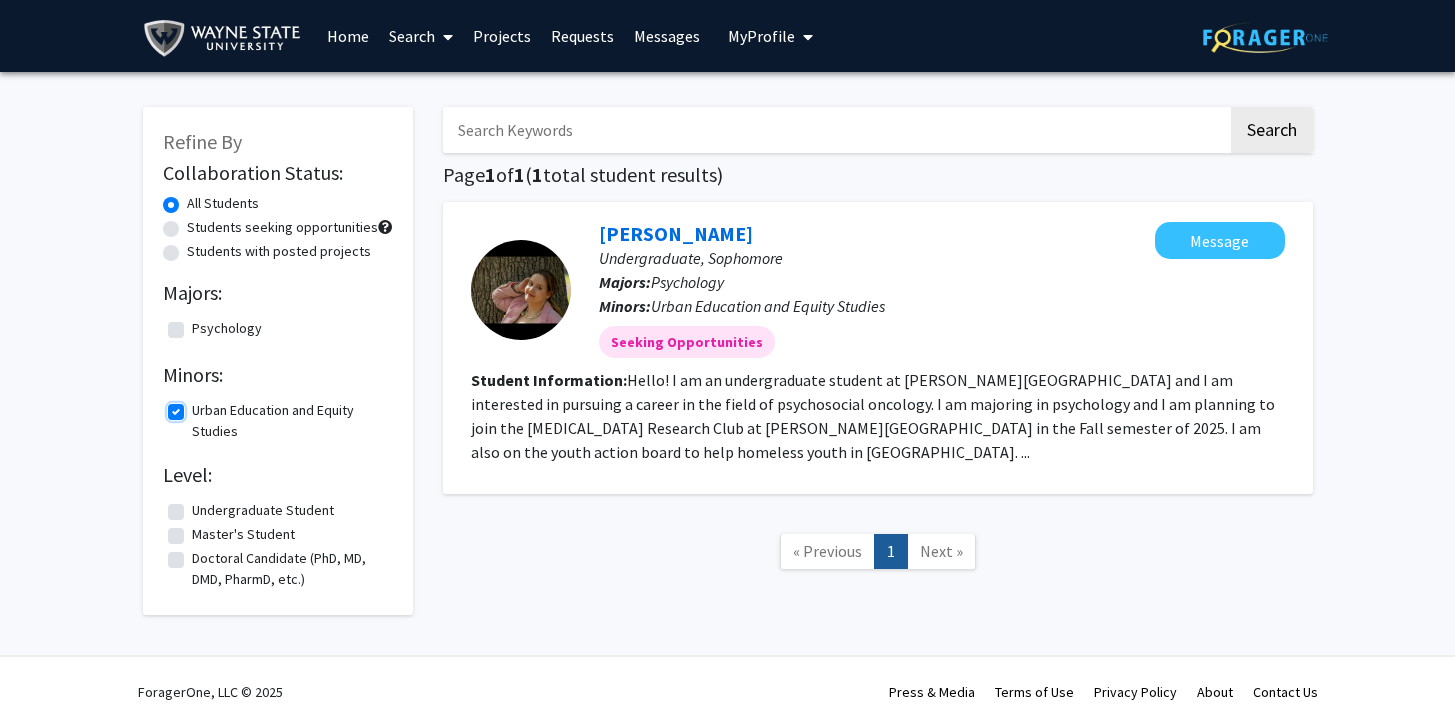 click on "Urban Education and Equity Studies" at bounding box center [198, 406] 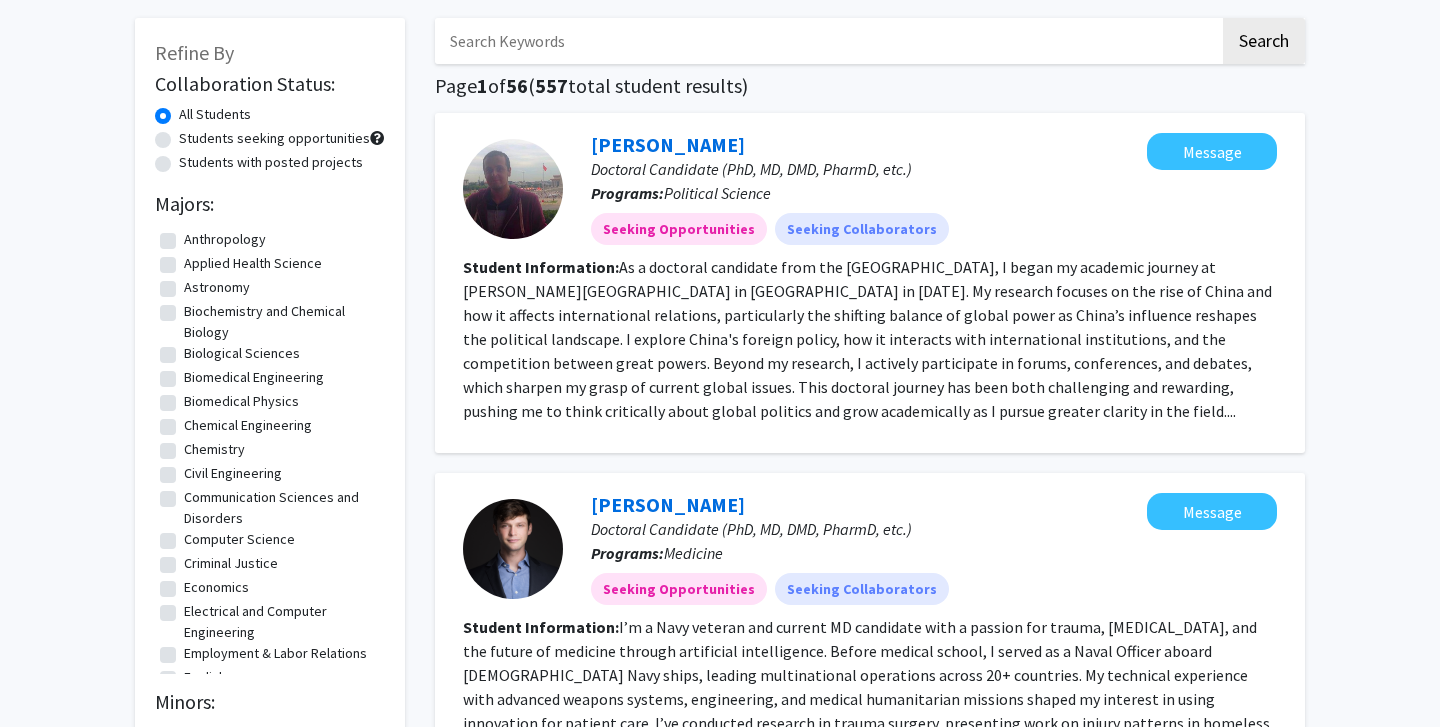 scroll, scrollTop: 96, scrollLeft: 0, axis: vertical 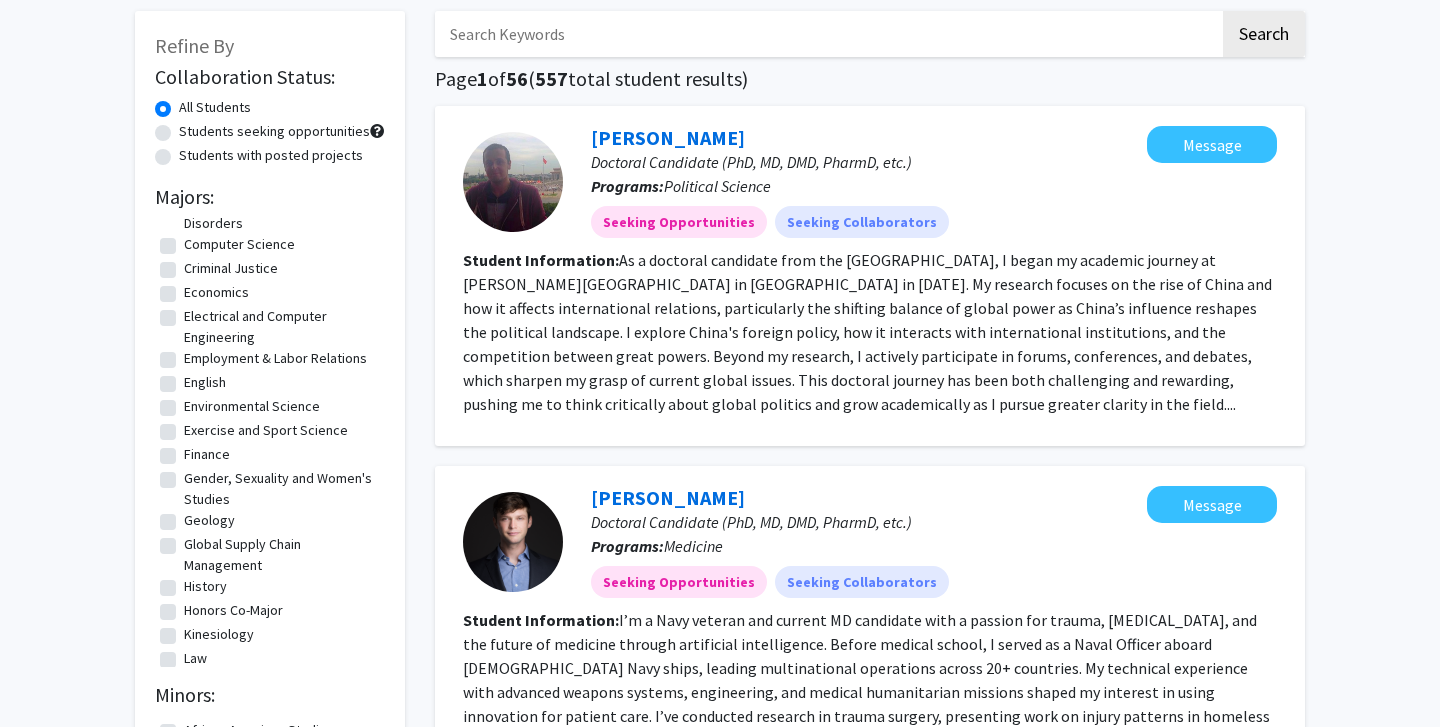 click on "Gender, Sexuality and Women's Studies" 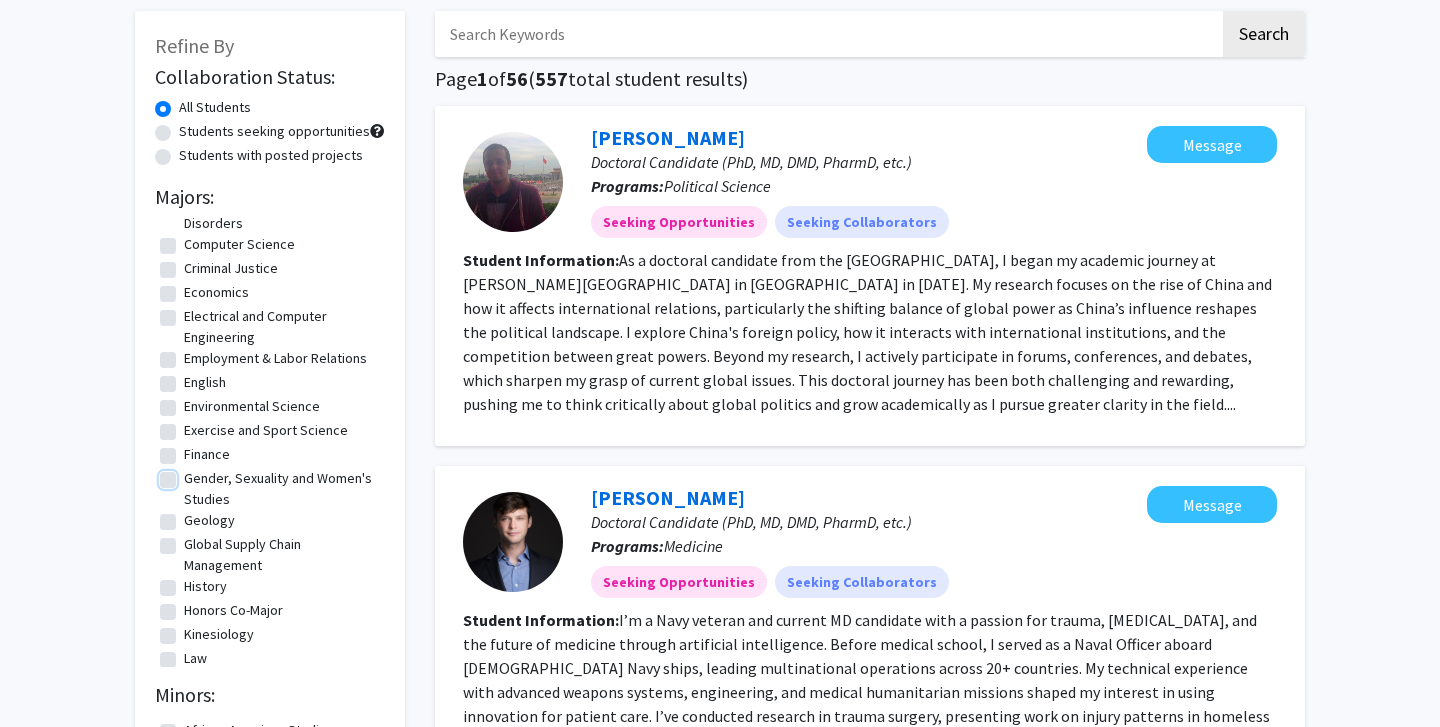 click on "Gender, Sexuality and Women's Studies" at bounding box center [190, 474] 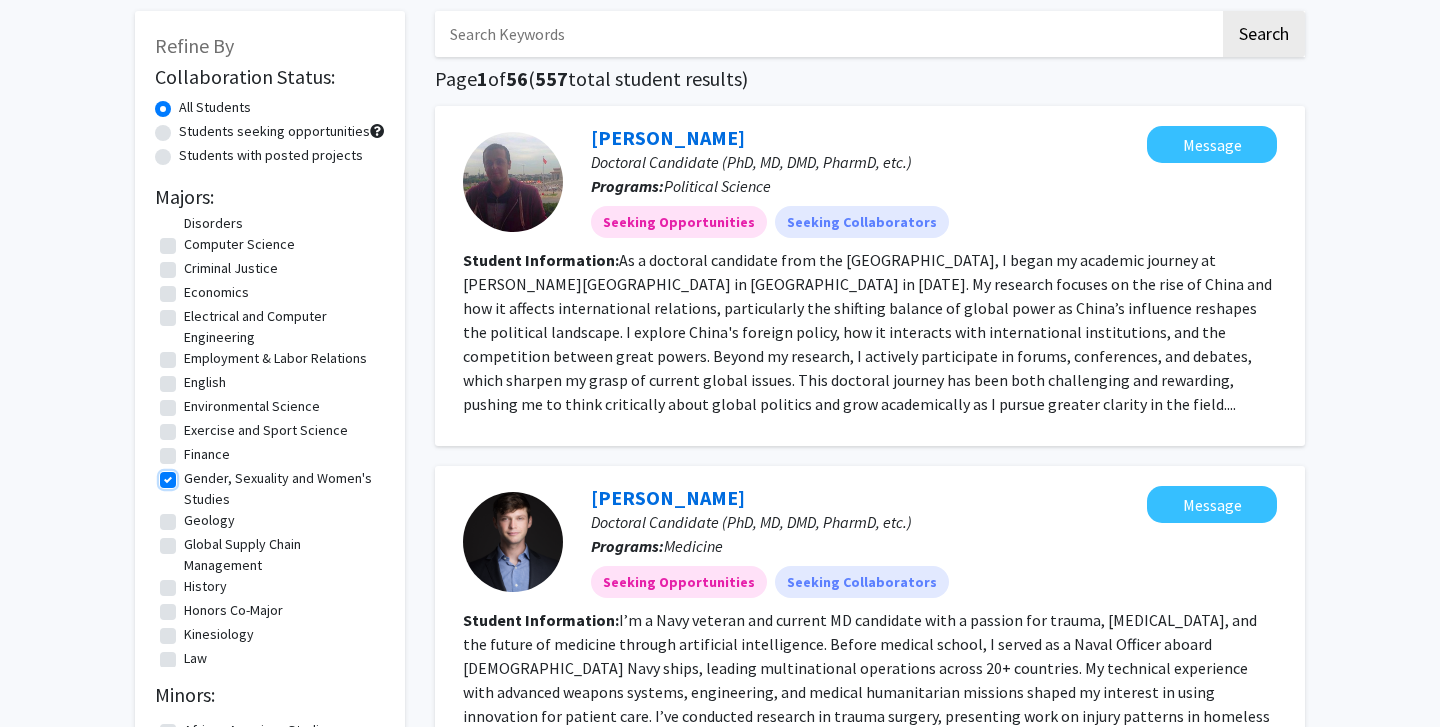 scroll, scrollTop: 0, scrollLeft: 0, axis: both 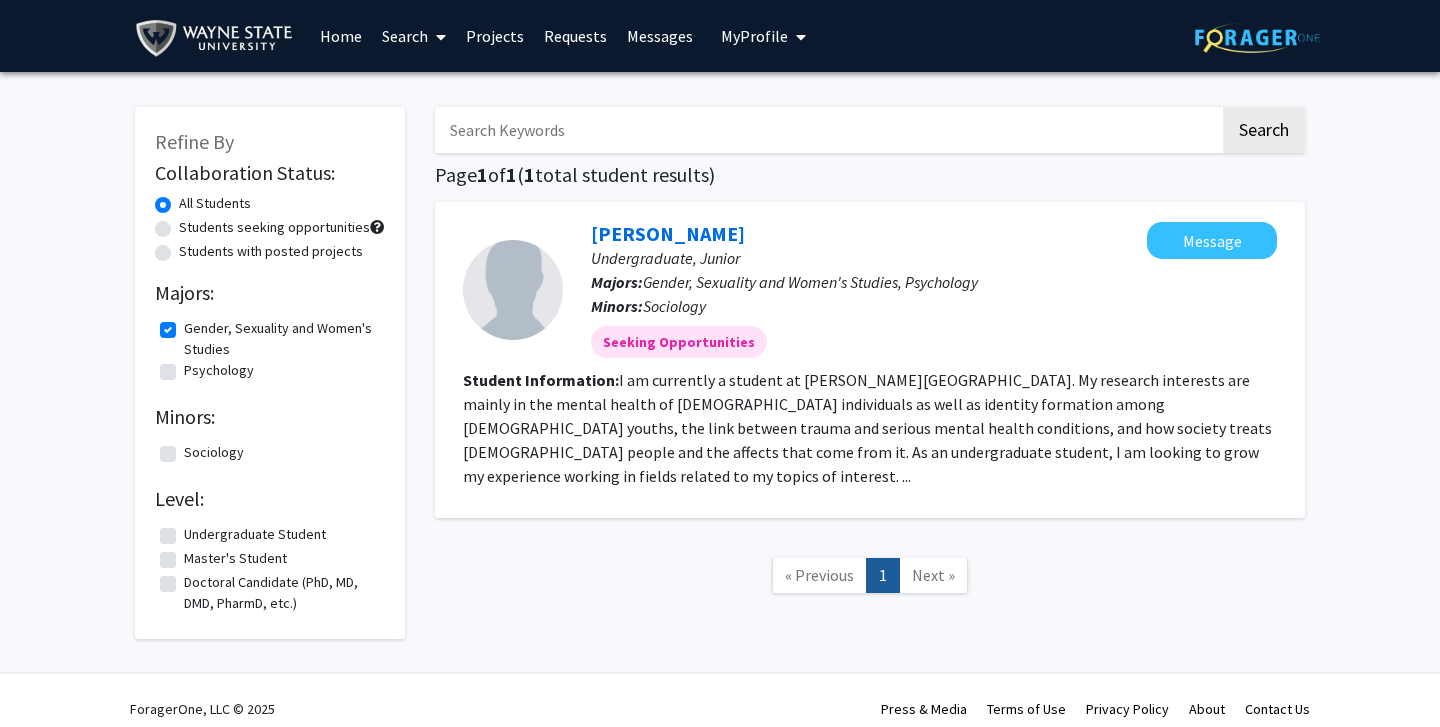 click on "Gender, Sexuality and Women's Studies" 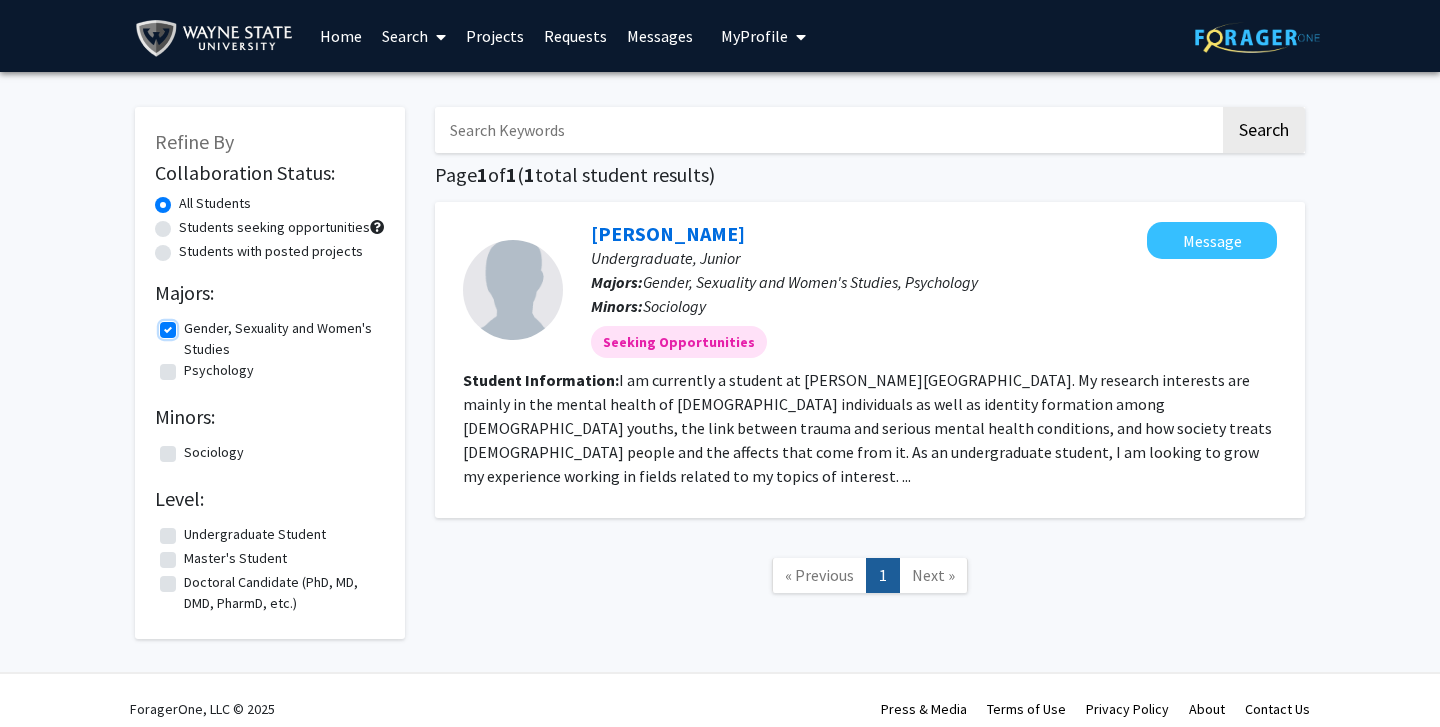 click on "Gender, Sexuality and Women's Studies" at bounding box center [190, 324] 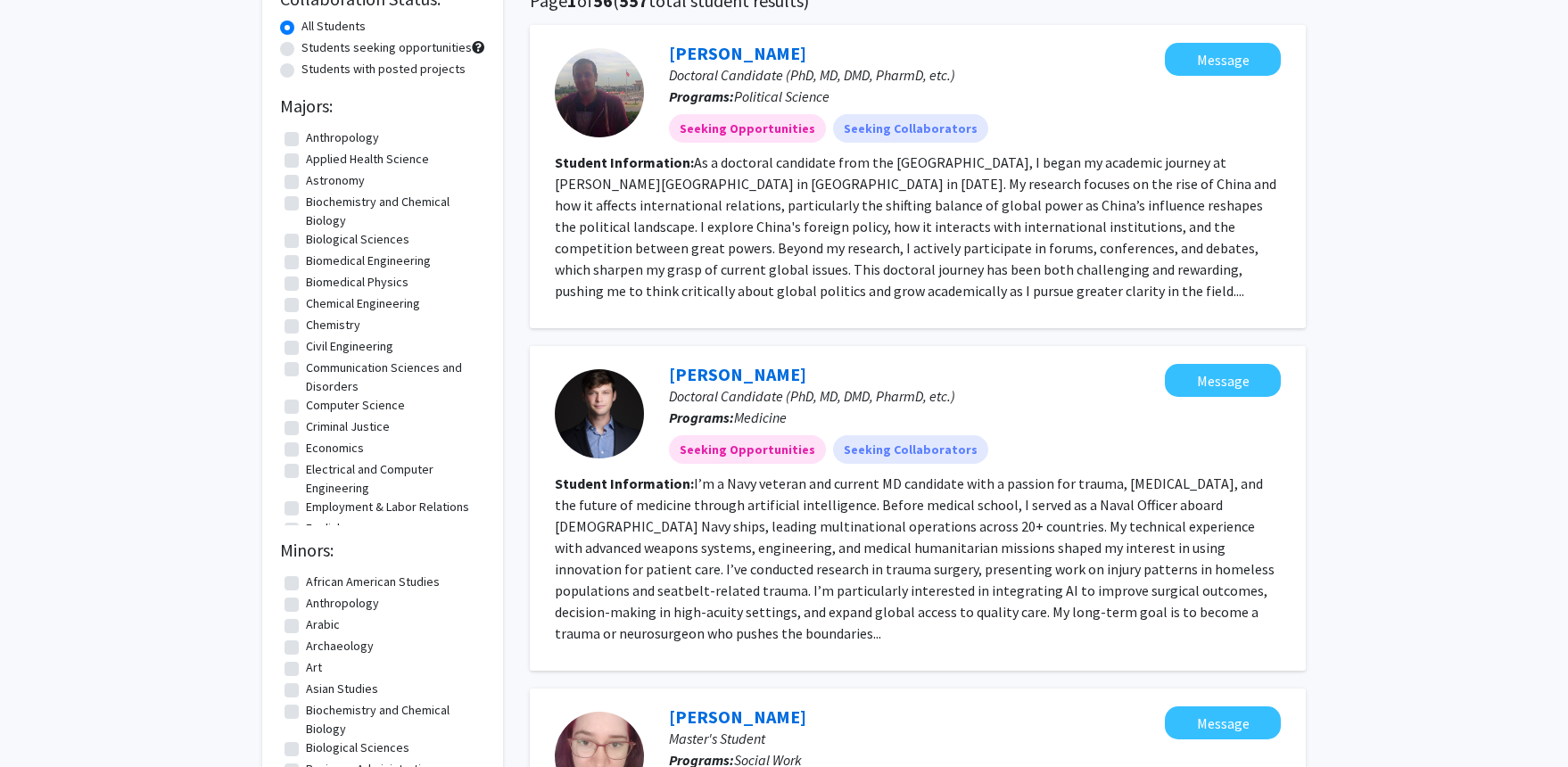 scroll, scrollTop: 29, scrollLeft: 0, axis: vertical 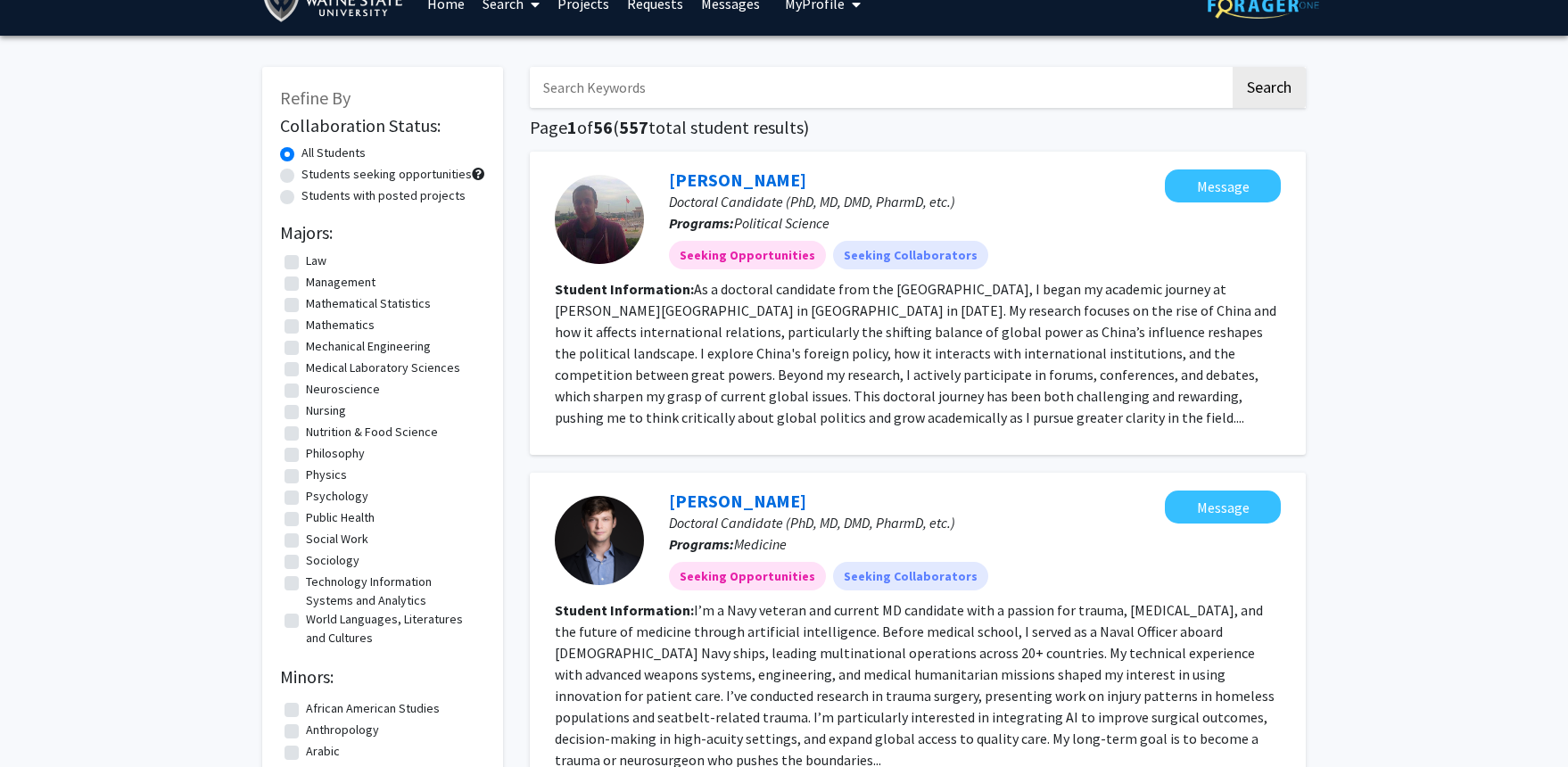 click on "Technology Information Systems and Analytics" 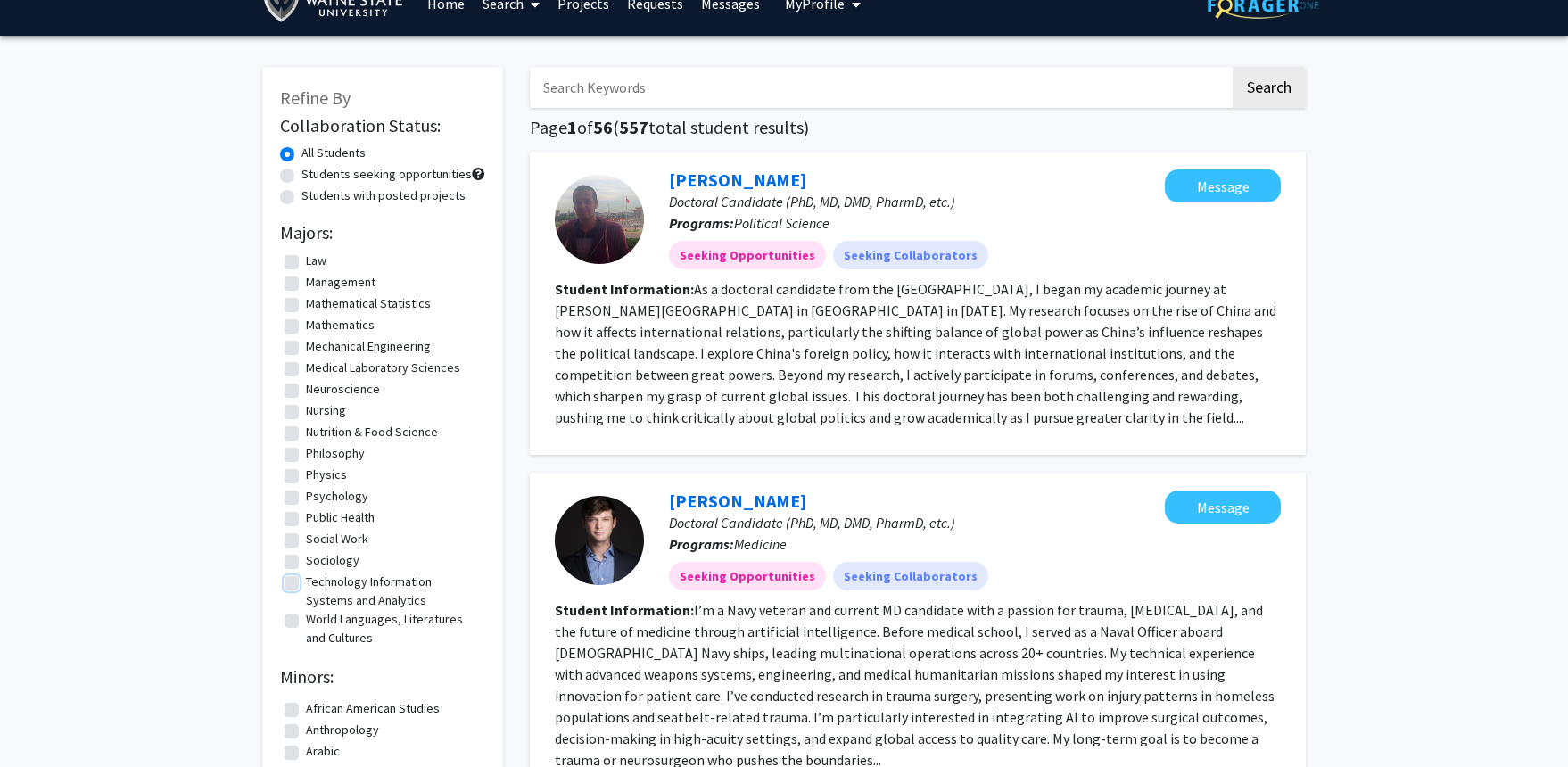 click on "Technology Information Systems and Analytics" at bounding box center [311, 578] 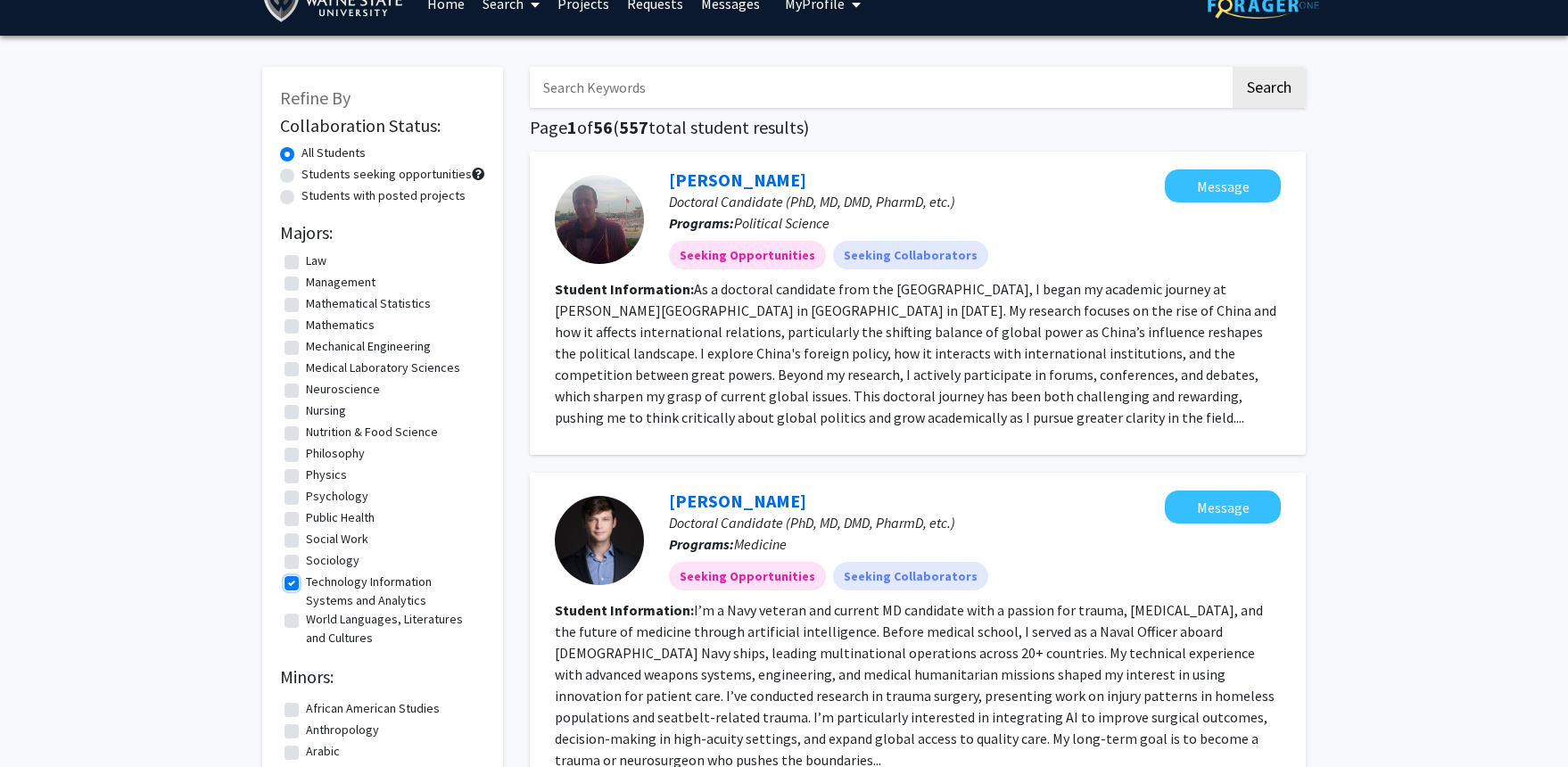 scroll, scrollTop: 0, scrollLeft: 0, axis: both 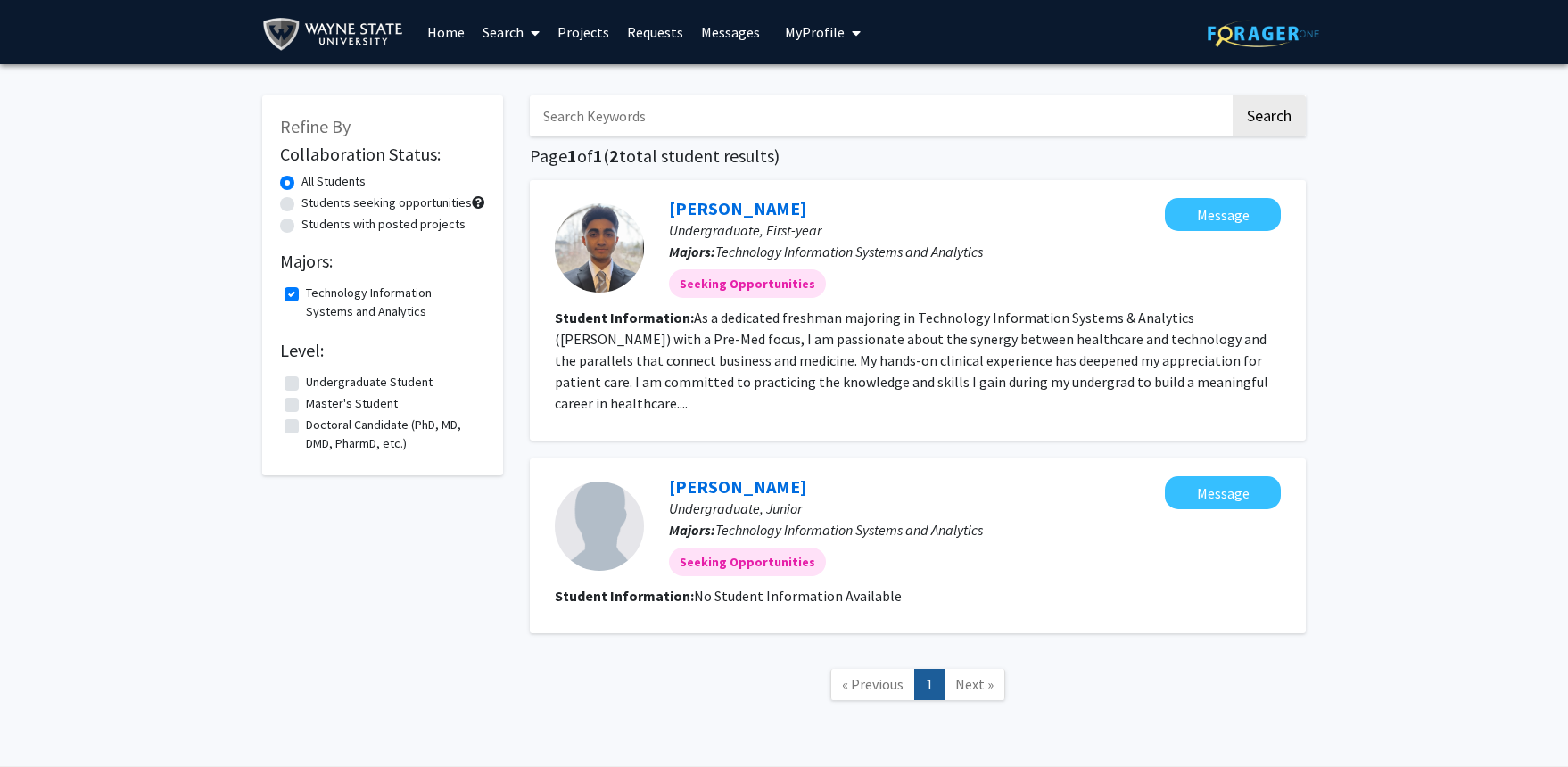 click on "Home" at bounding box center (446, 32) 